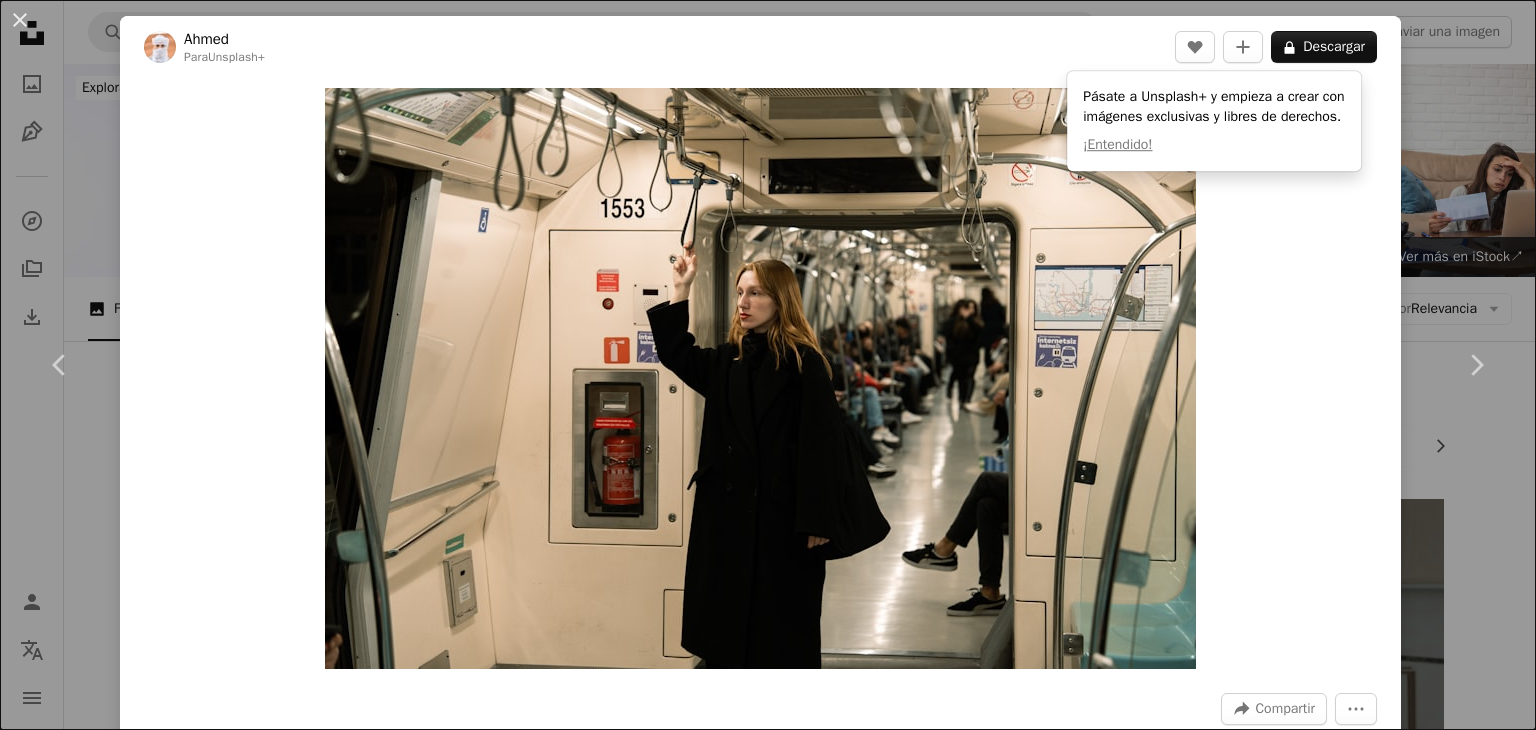 scroll, scrollTop: 9500, scrollLeft: 0, axis: vertical 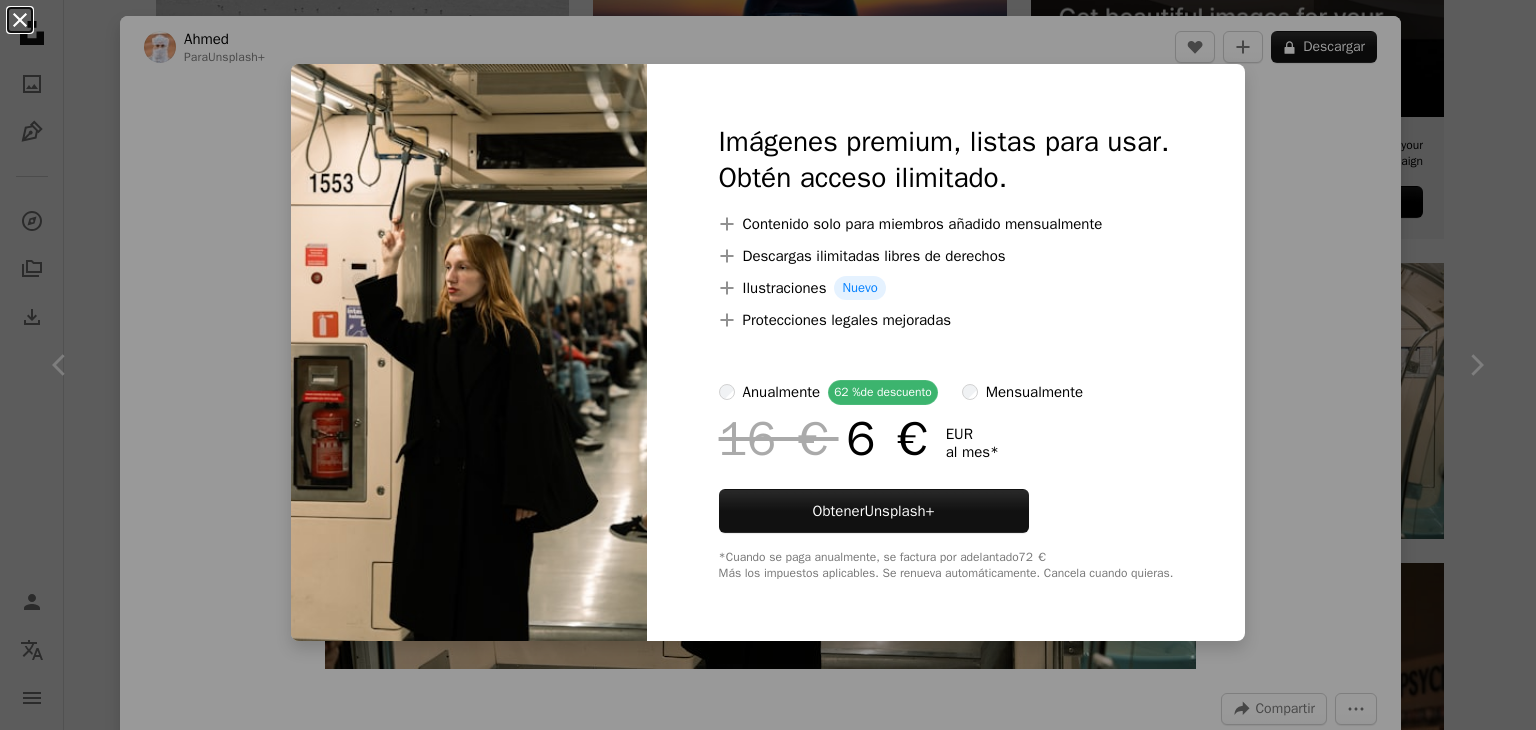 click on "An X shape" at bounding box center (20, 20) 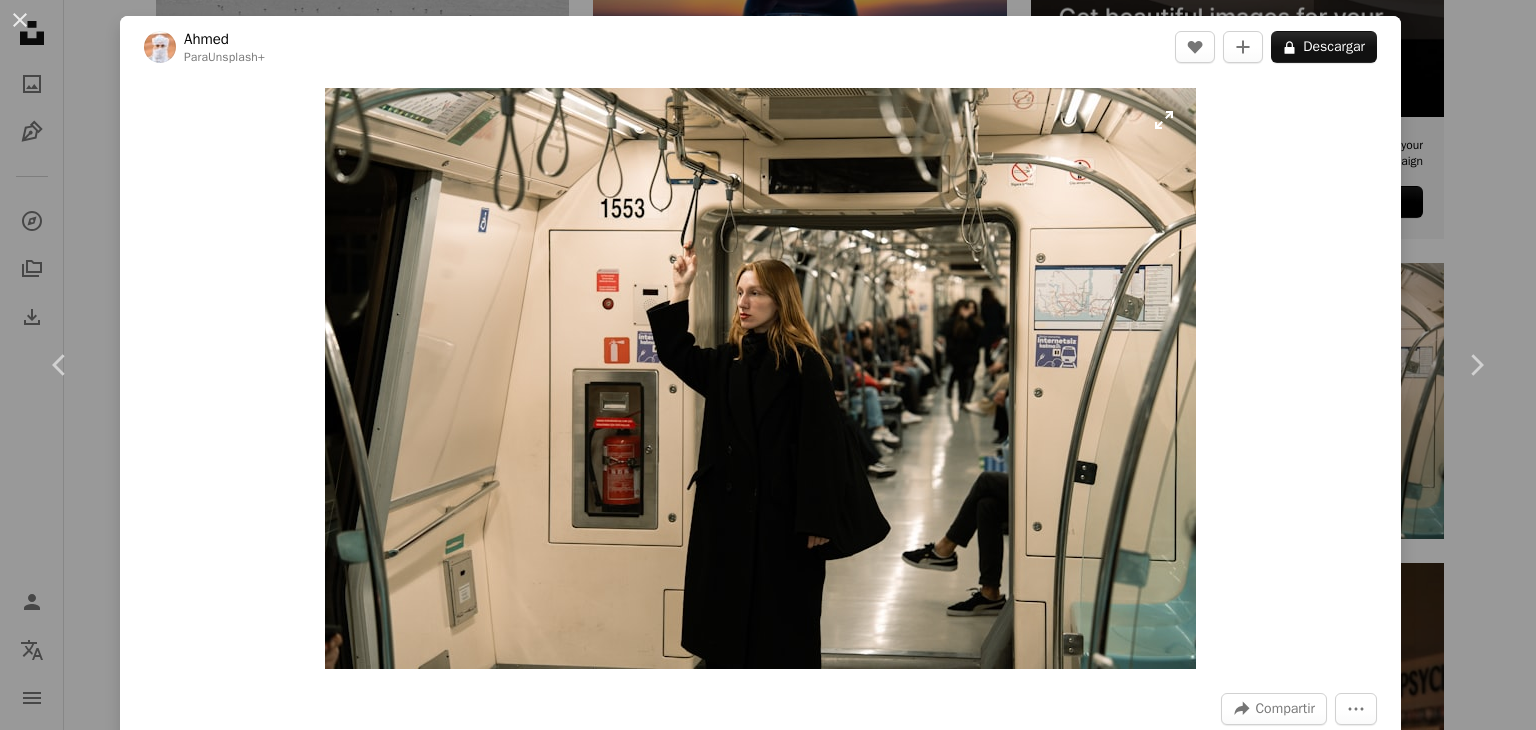 click at bounding box center [760, 378] 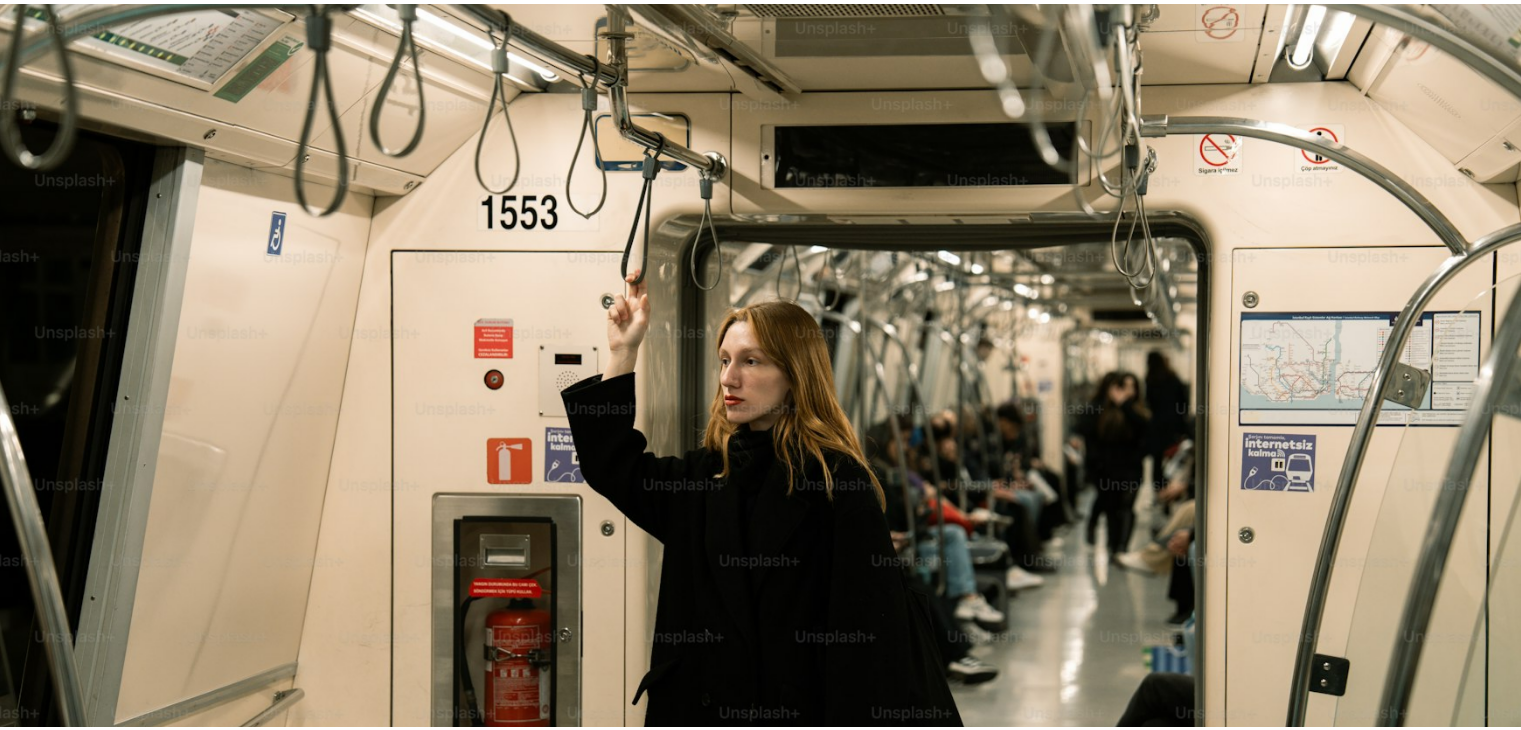 scroll, scrollTop: 137, scrollLeft: 0, axis: vertical 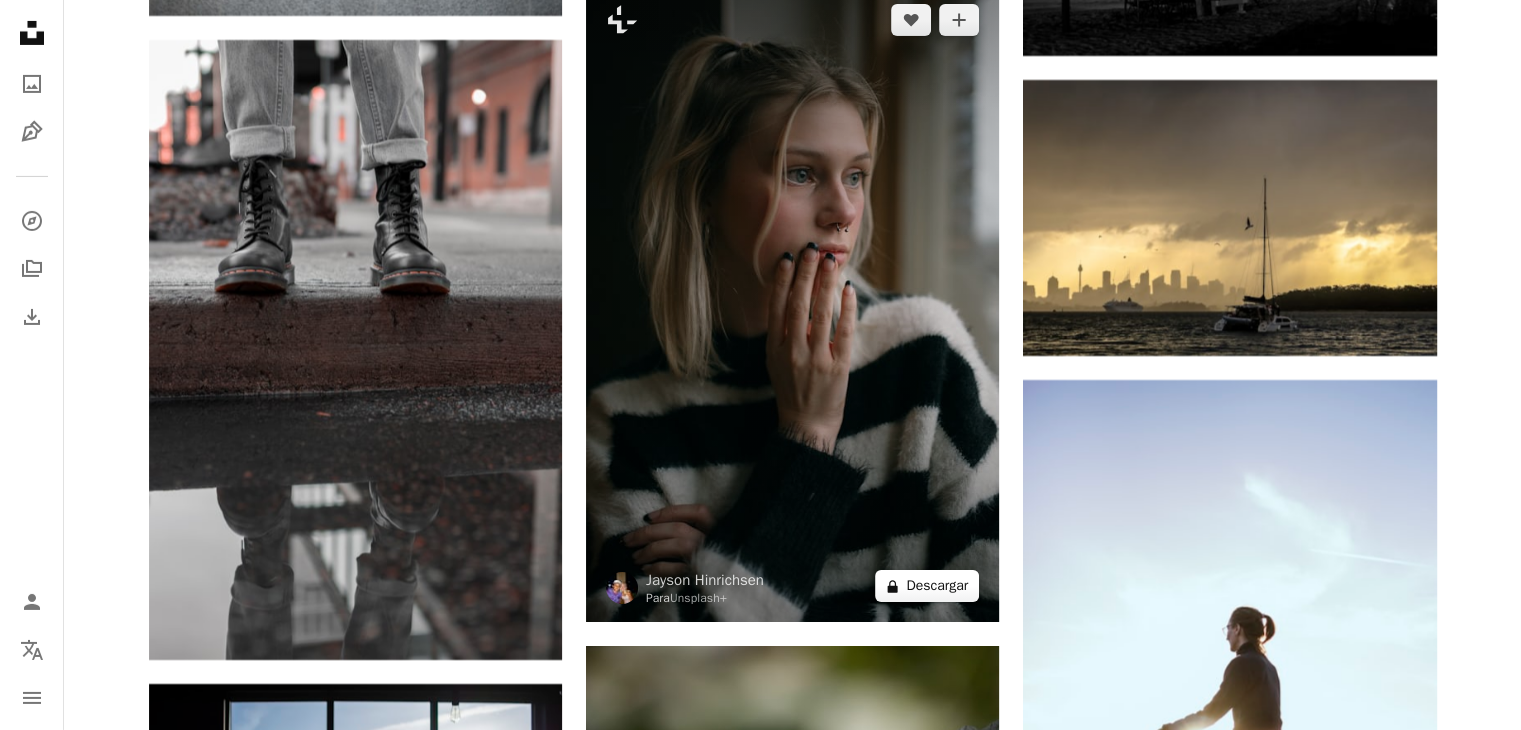 click on "A lock Descargar" at bounding box center [927, 586] 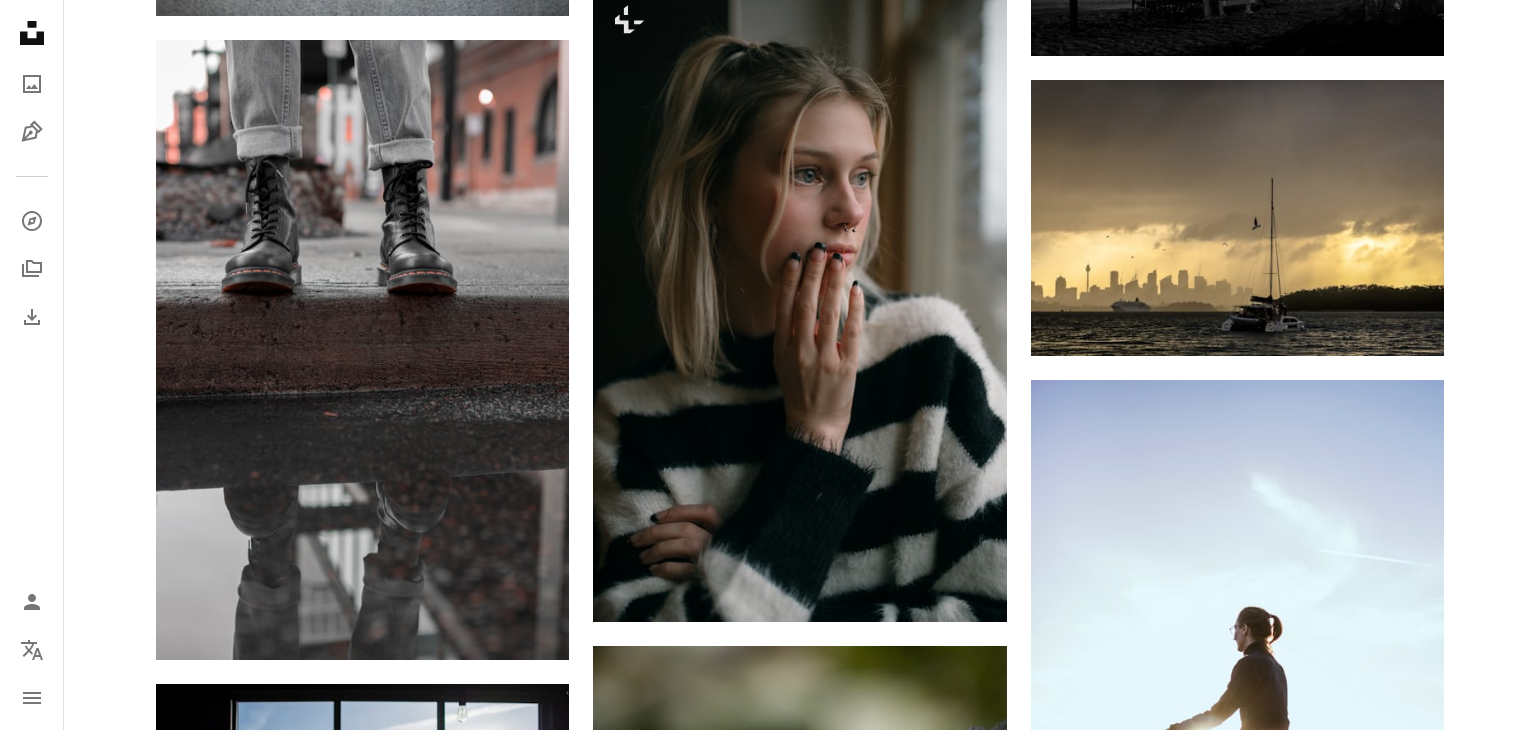 click on "An X shape" at bounding box center [20, 20] 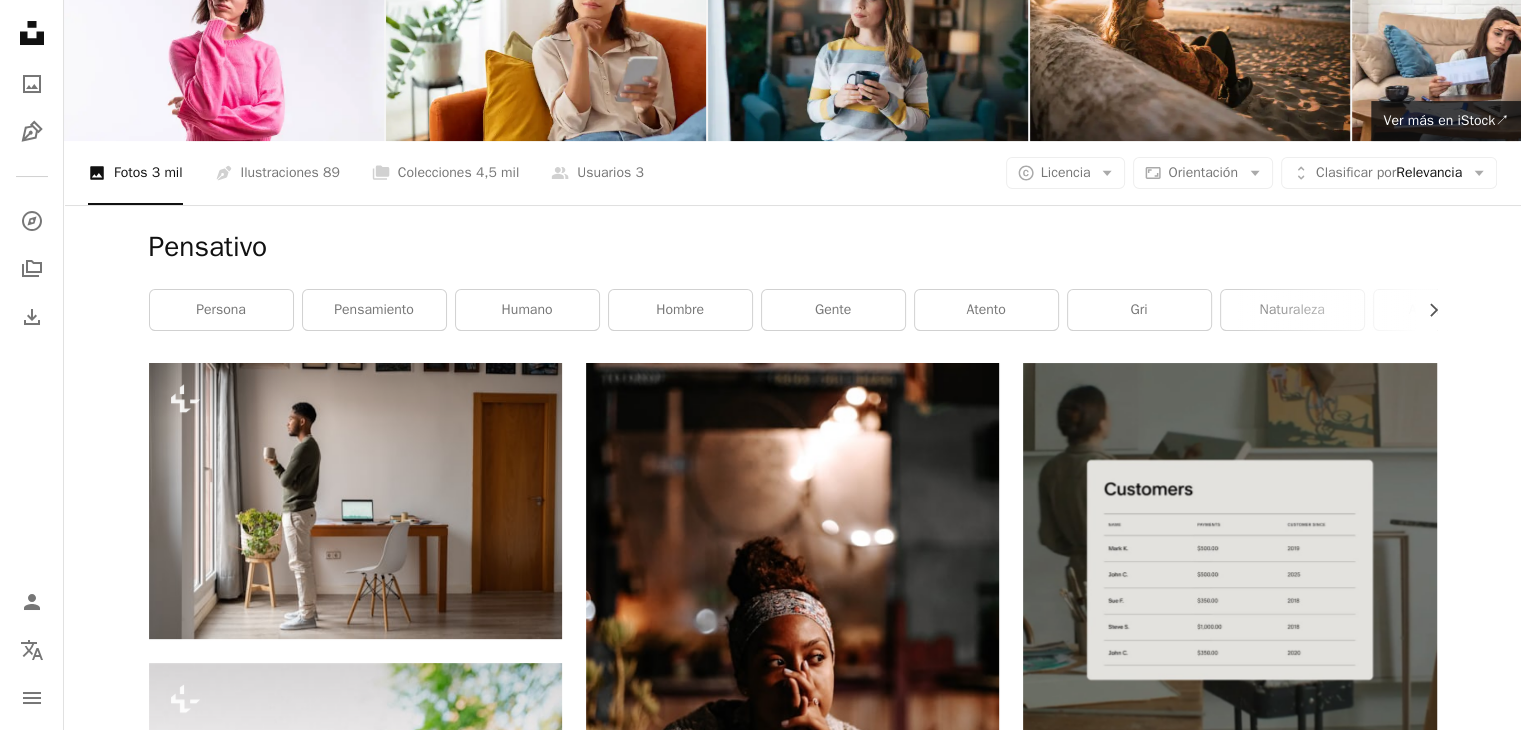 scroll, scrollTop: 0, scrollLeft: 0, axis: both 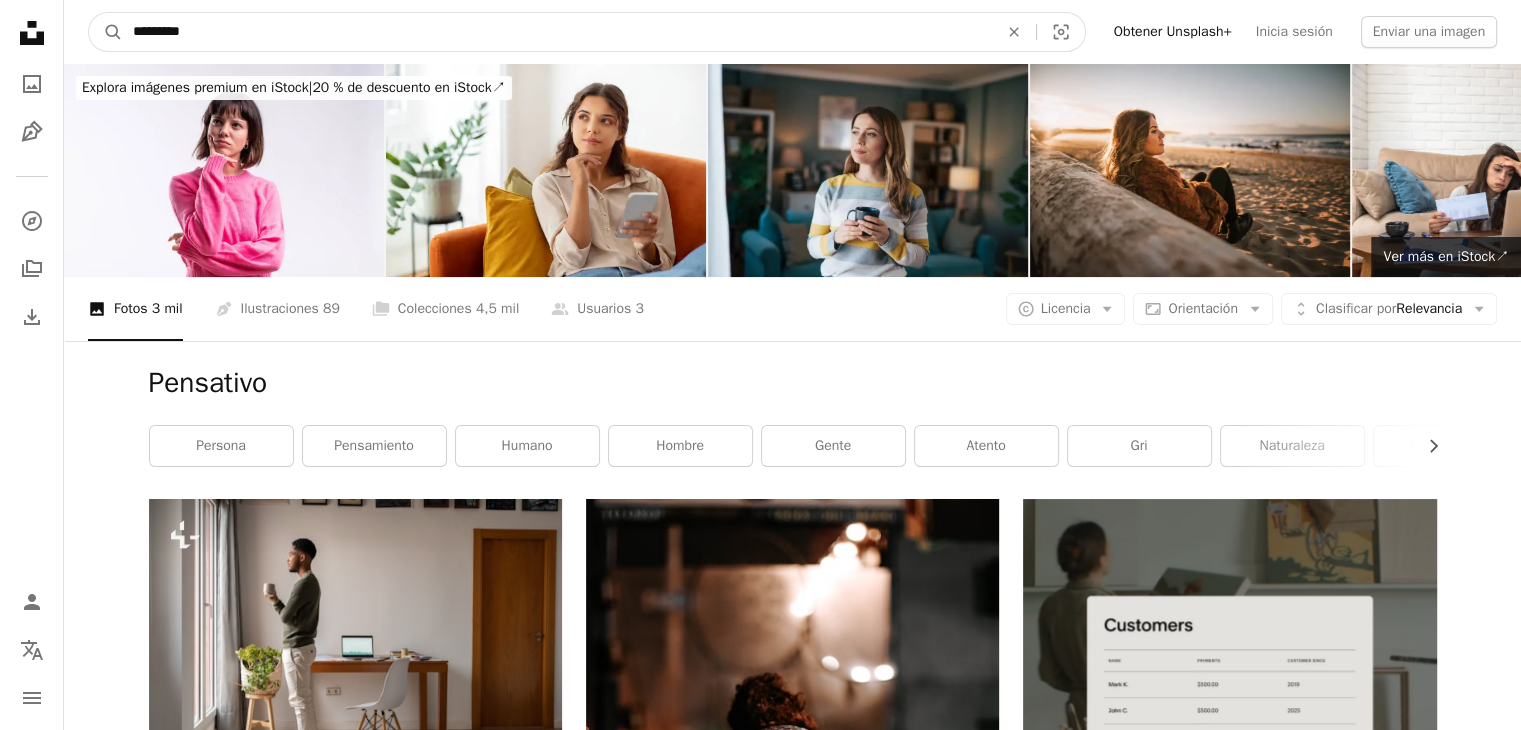 click on "*********" at bounding box center (557, 32) 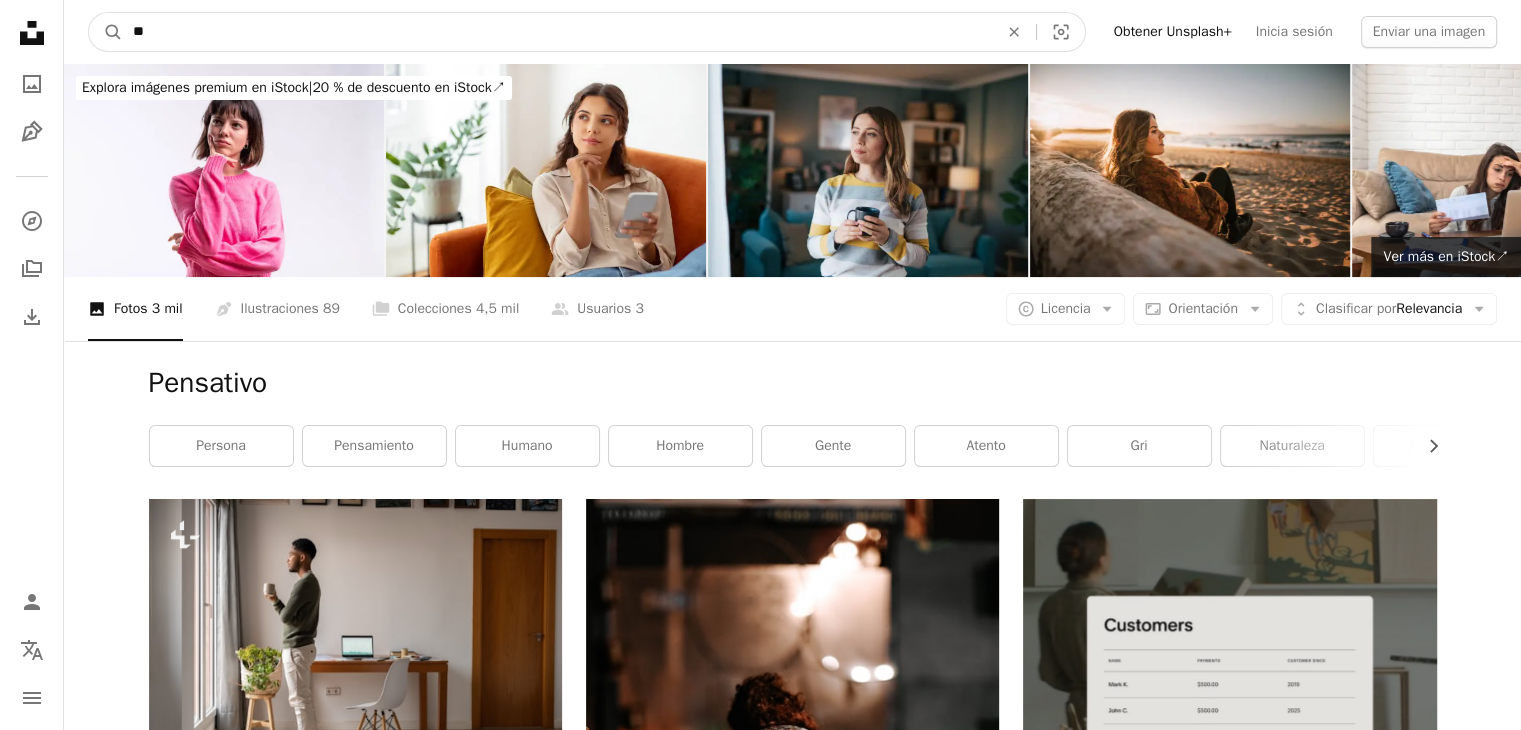 type on "*" 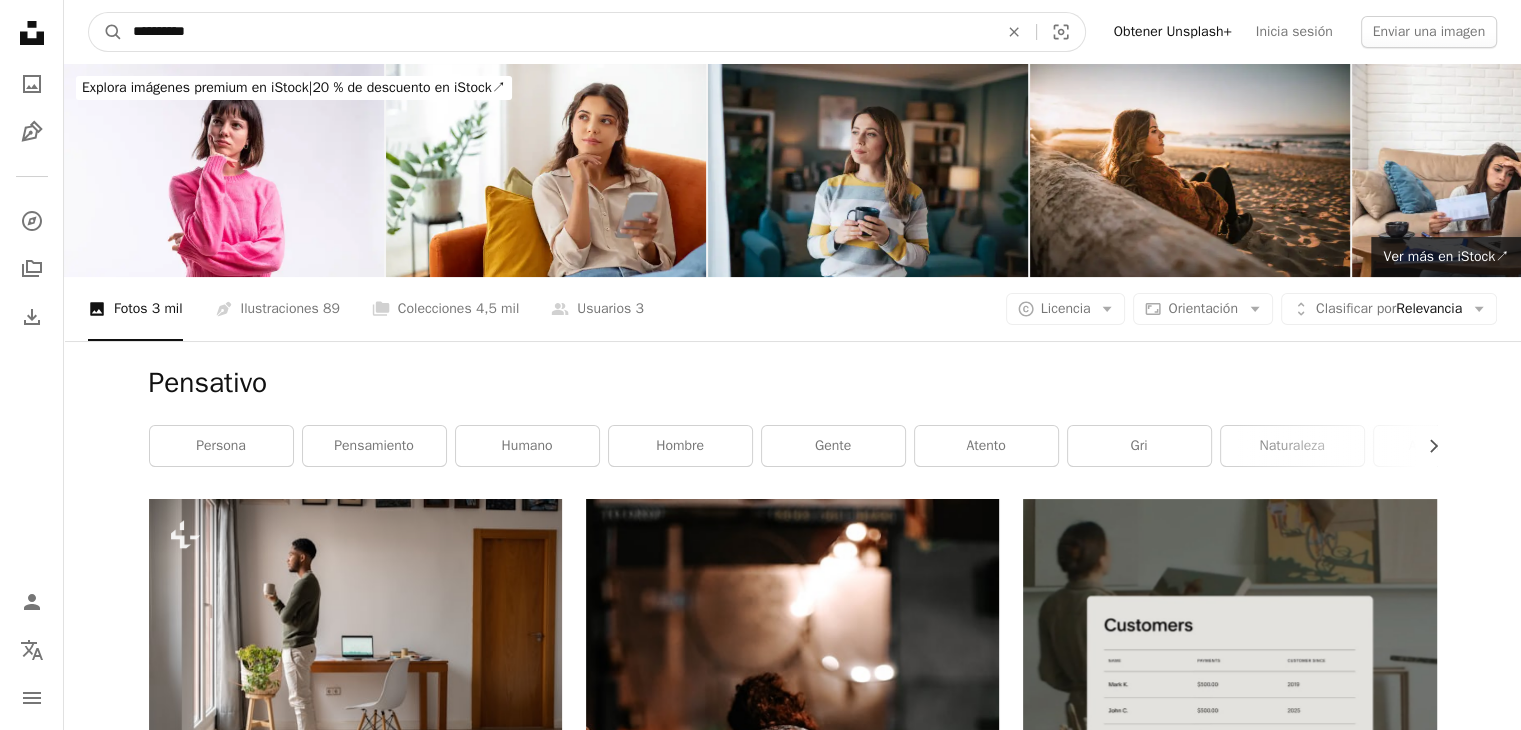 type on "**********" 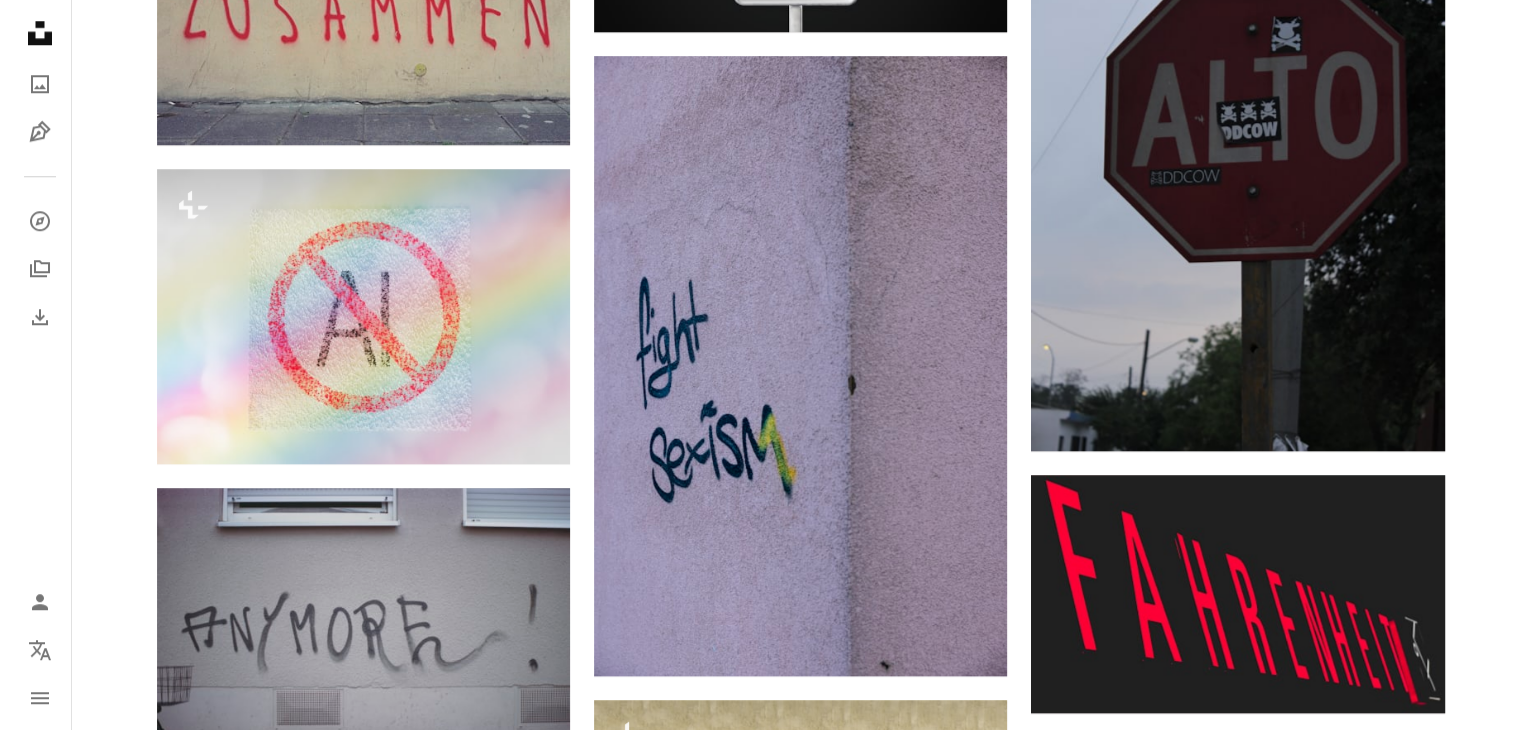 scroll, scrollTop: 1900, scrollLeft: 0, axis: vertical 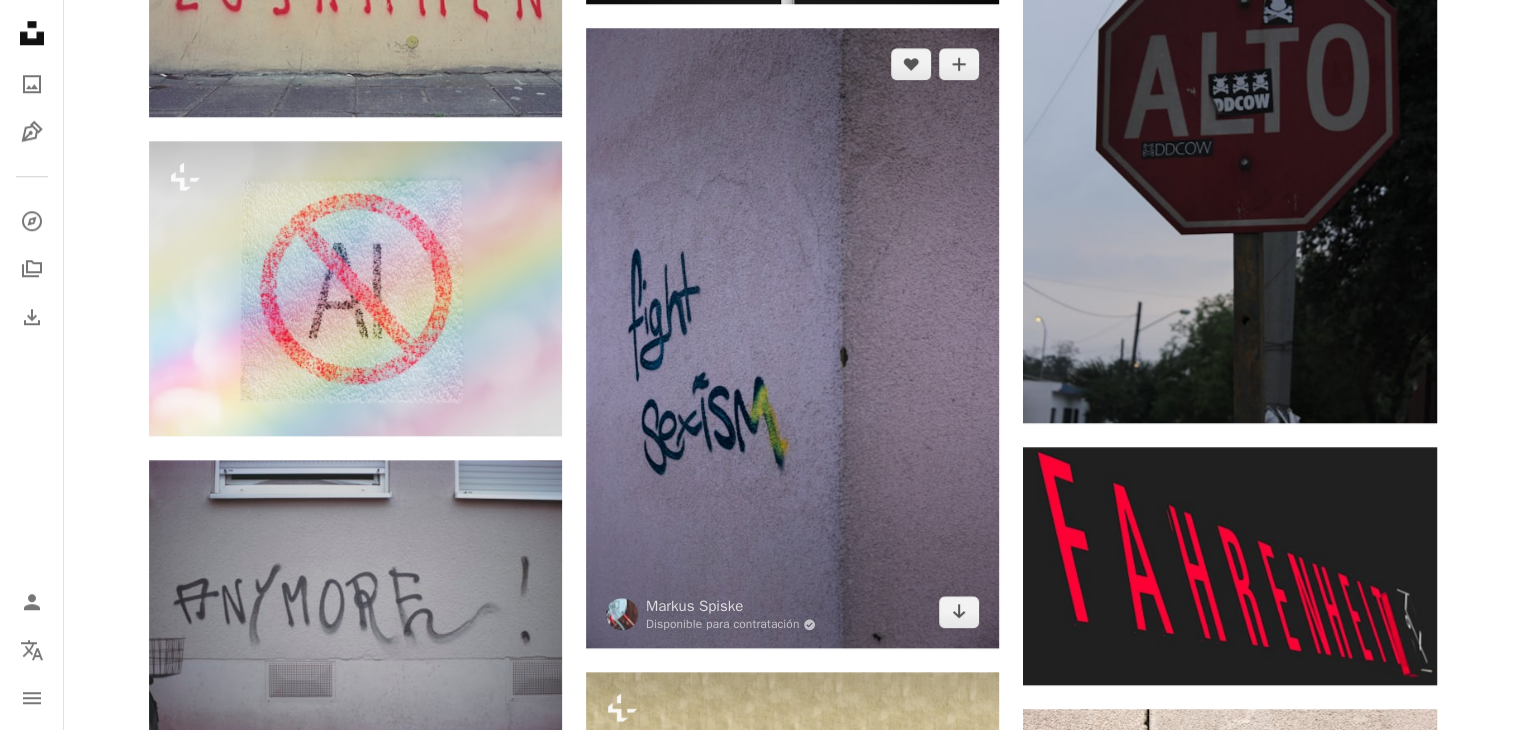 click at bounding box center (792, 338) 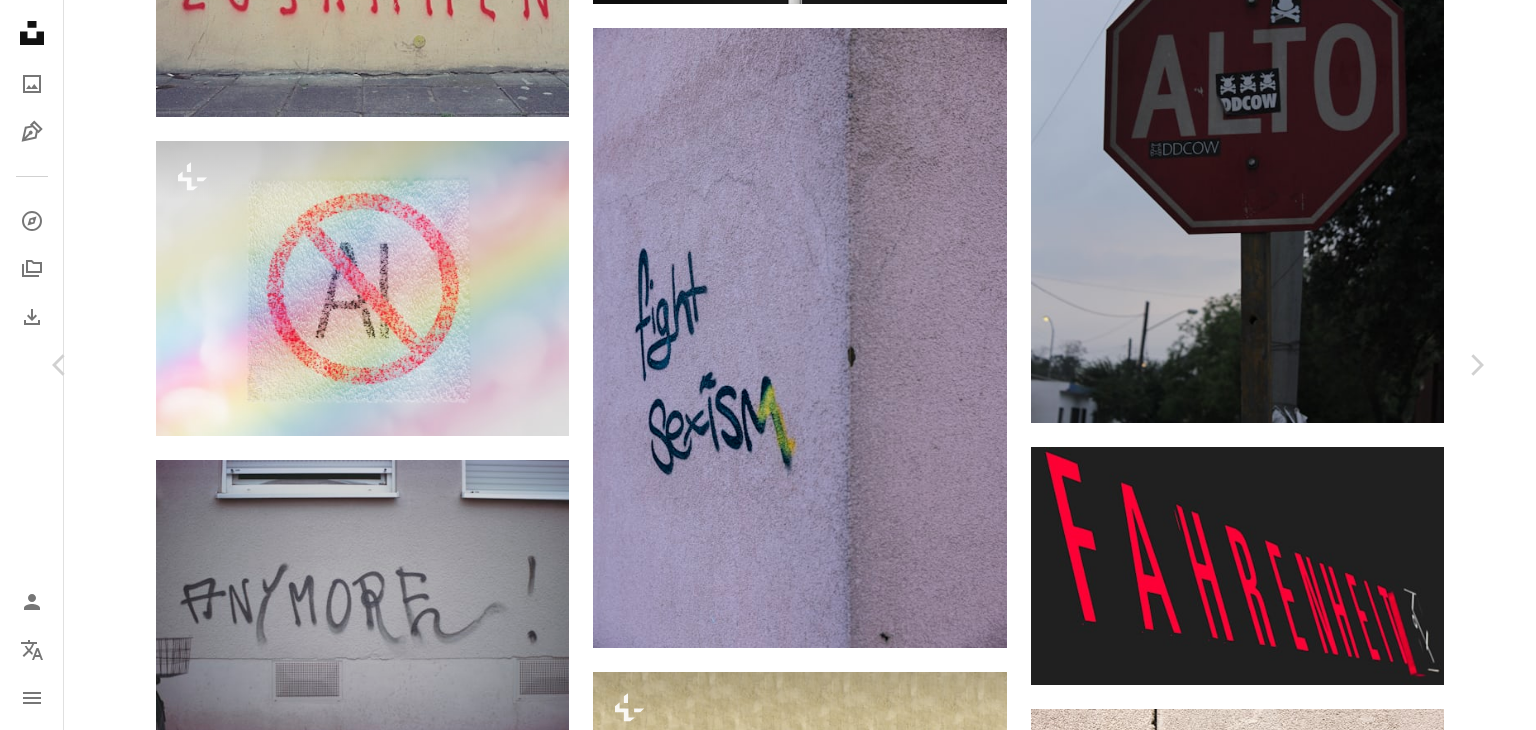 click on "Descargar gratis" at bounding box center (1280, 2547) 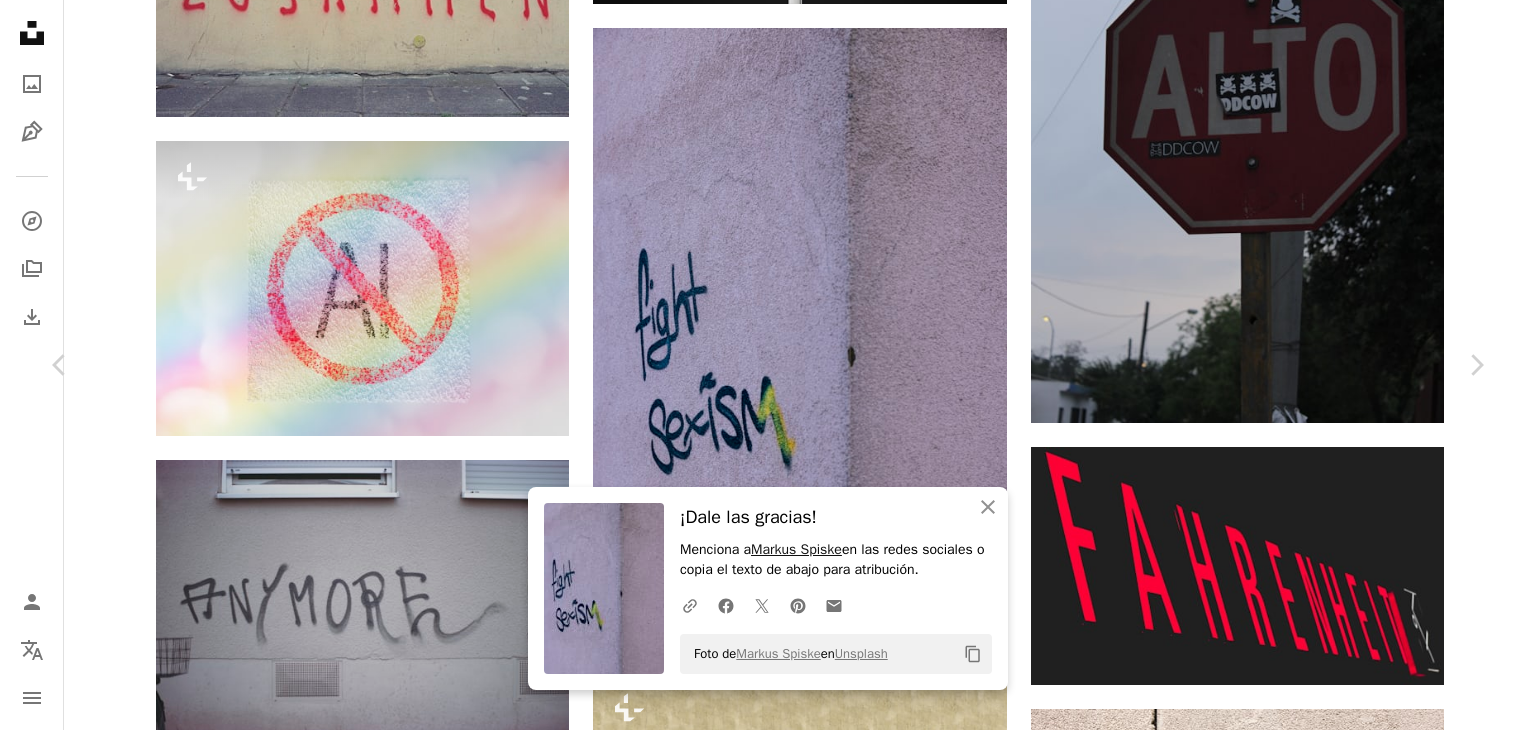 click on "Markus Spiske" at bounding box center [796, 549] 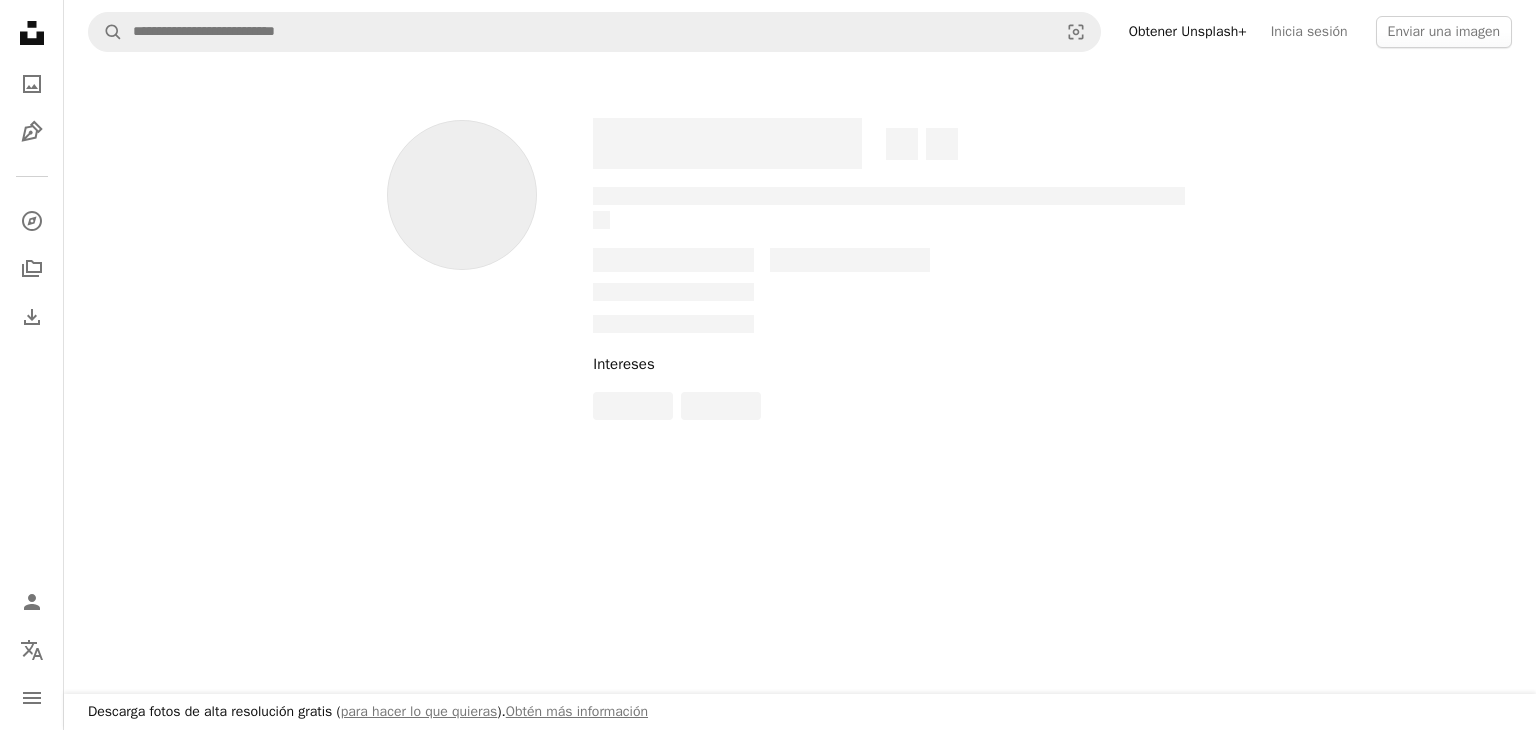 scroll, scrollTop: 0, scrollLeft: 0, axis: both 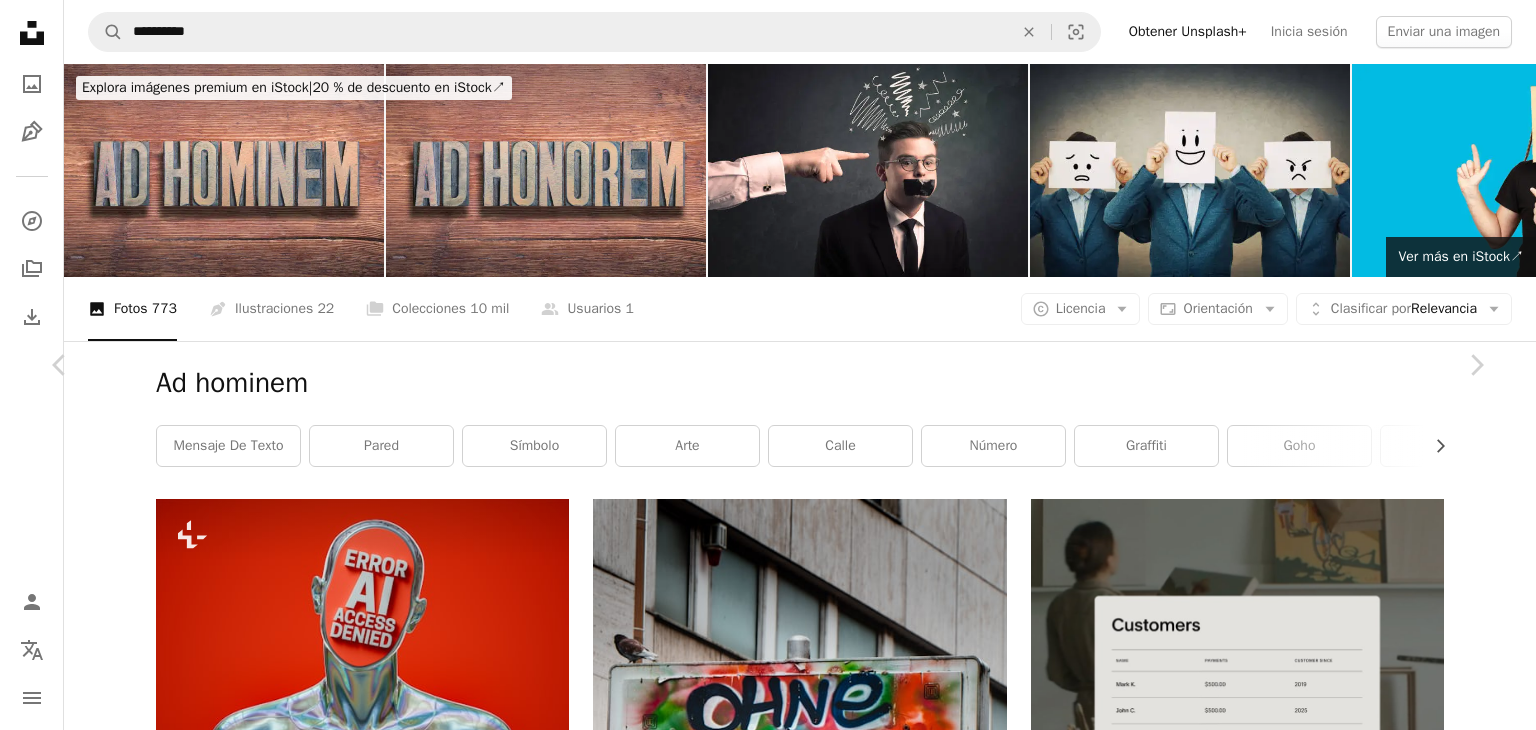 click on "An X shape" at bounding box center [20, 20] 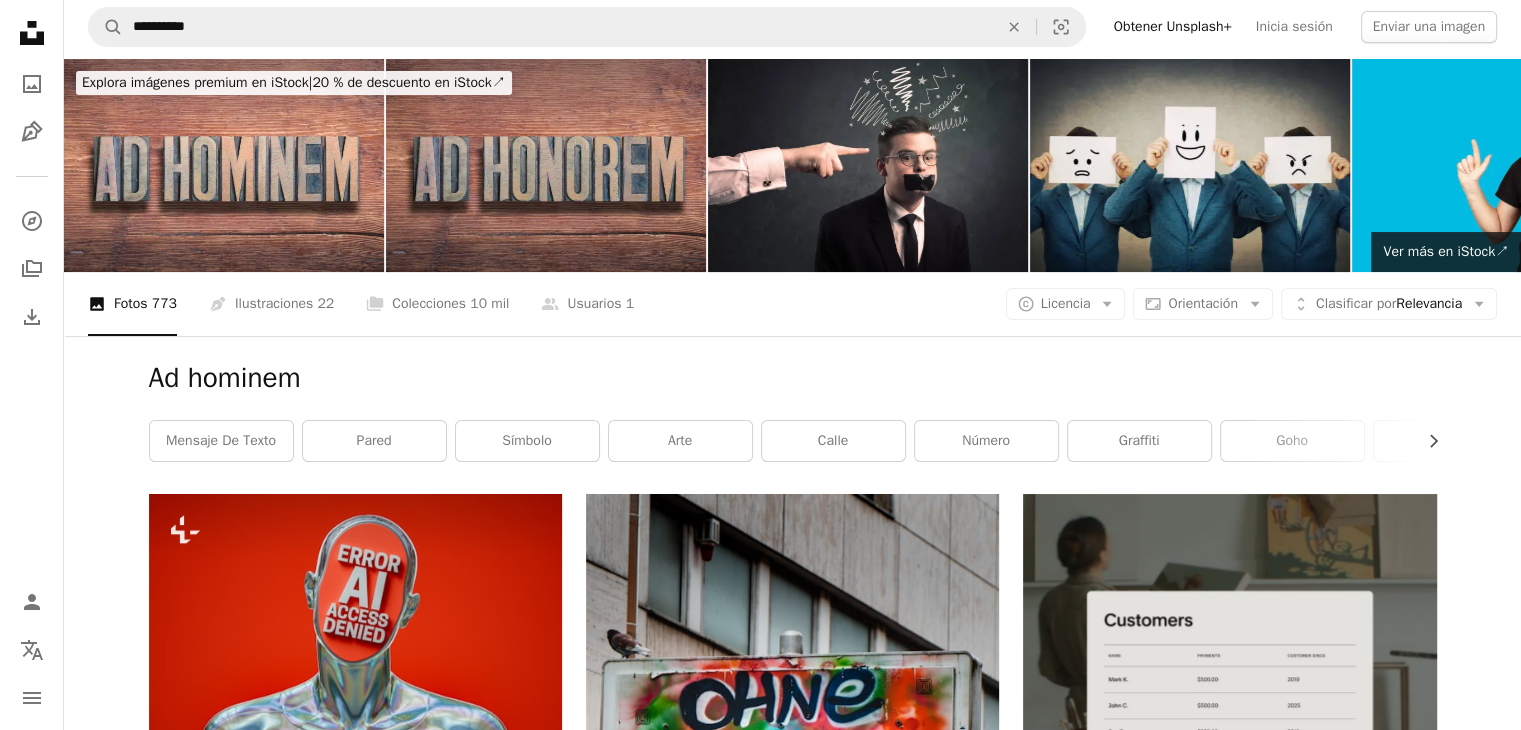 scroll, scrollTop: 0, scrollLeft: 0, axis: both 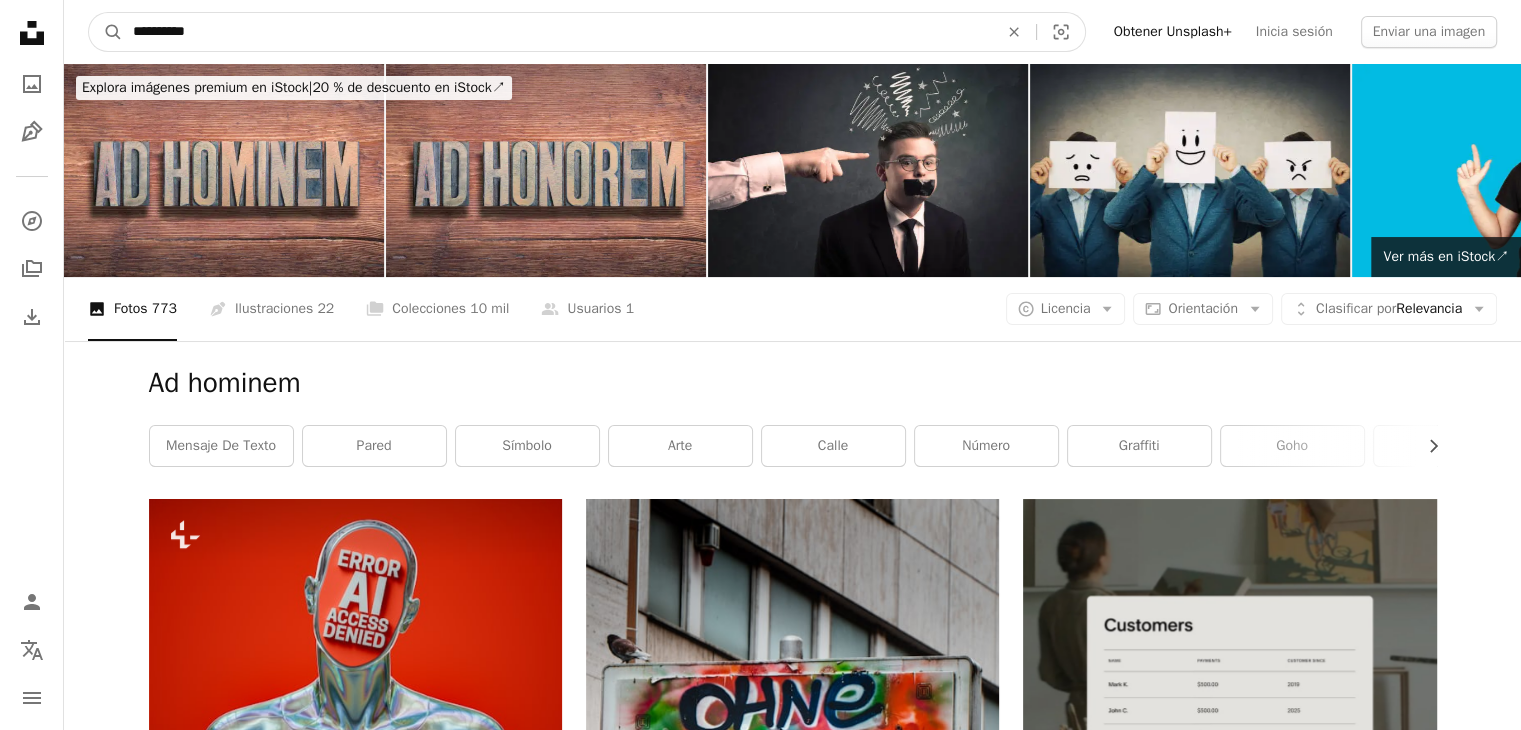 click on "**********" at bounding box center [557, 32] 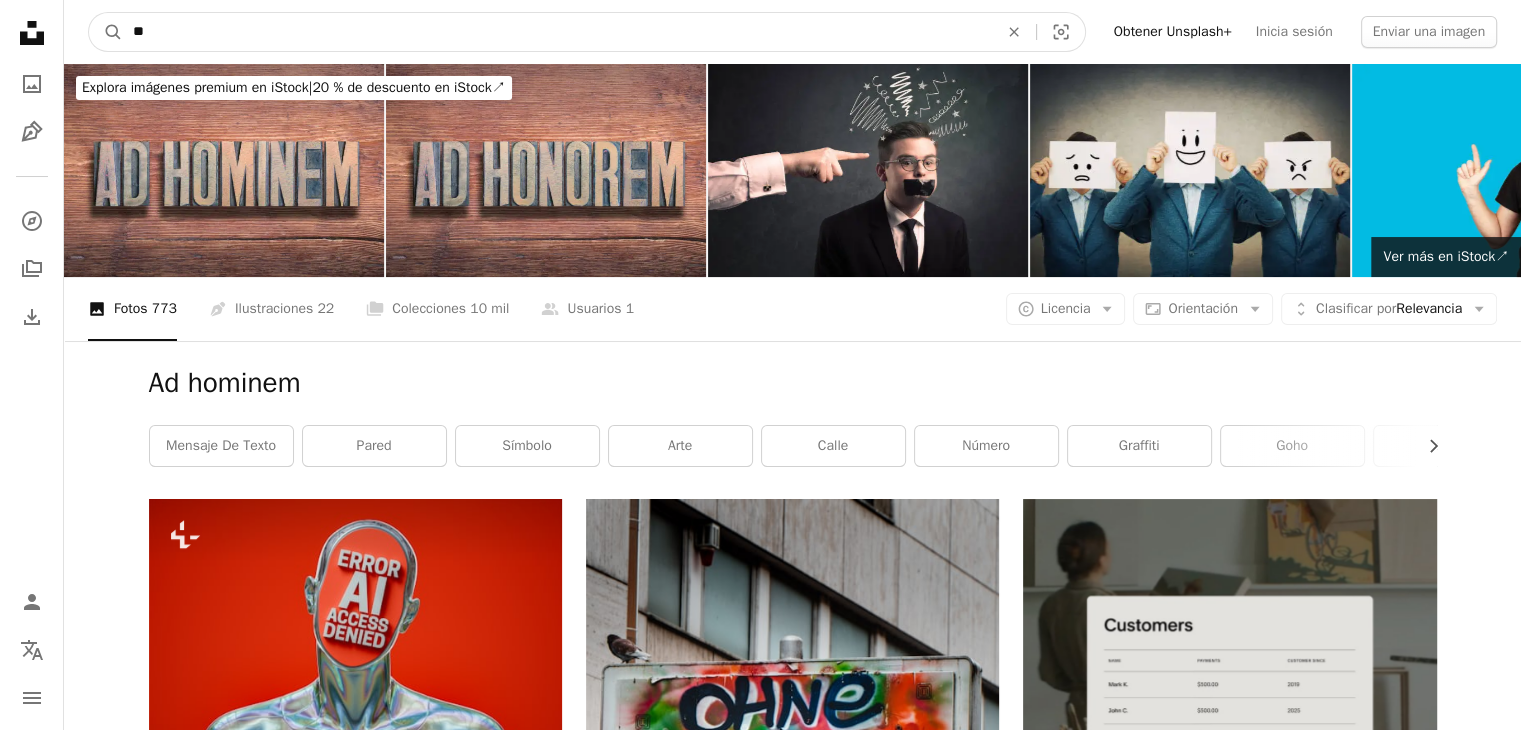 type on "*" 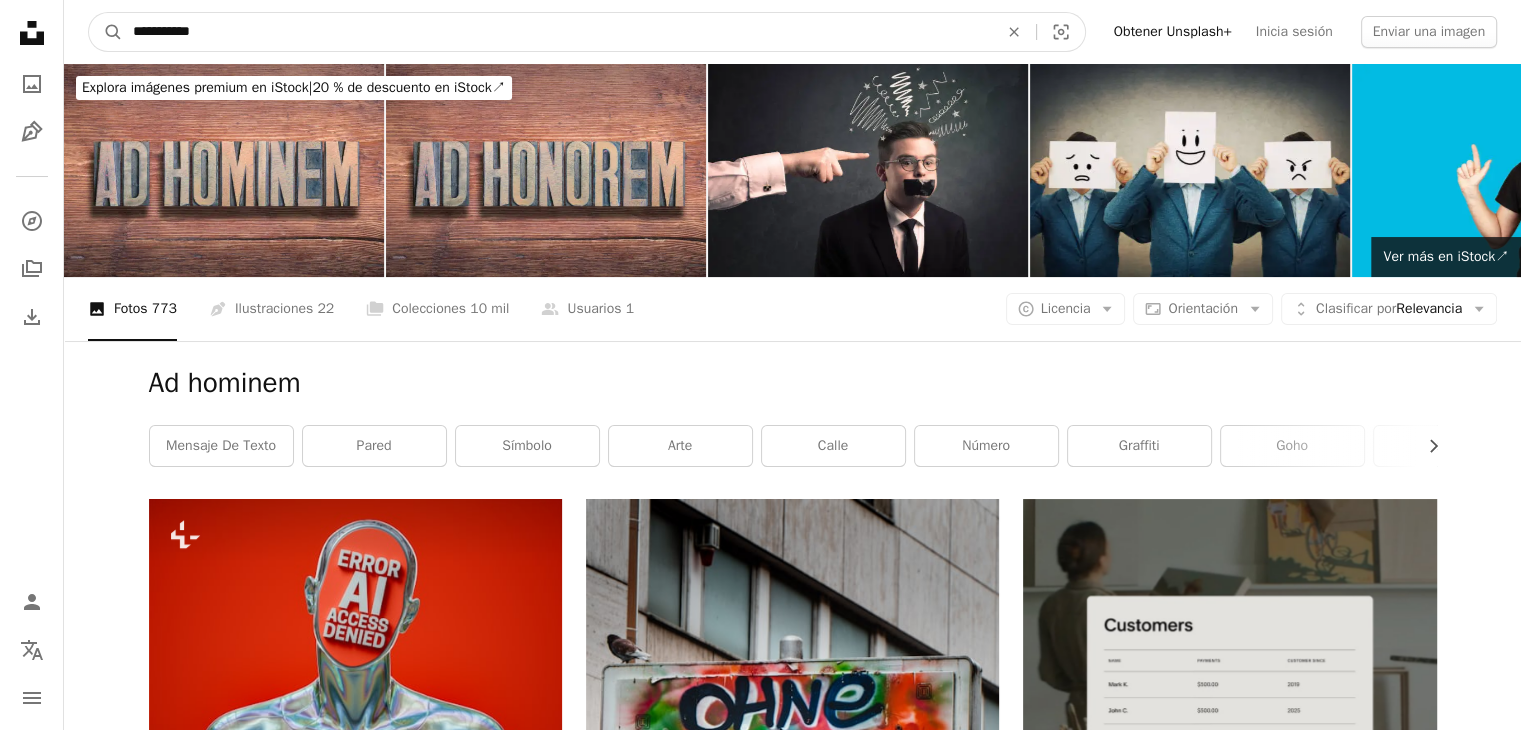 type on "**********" 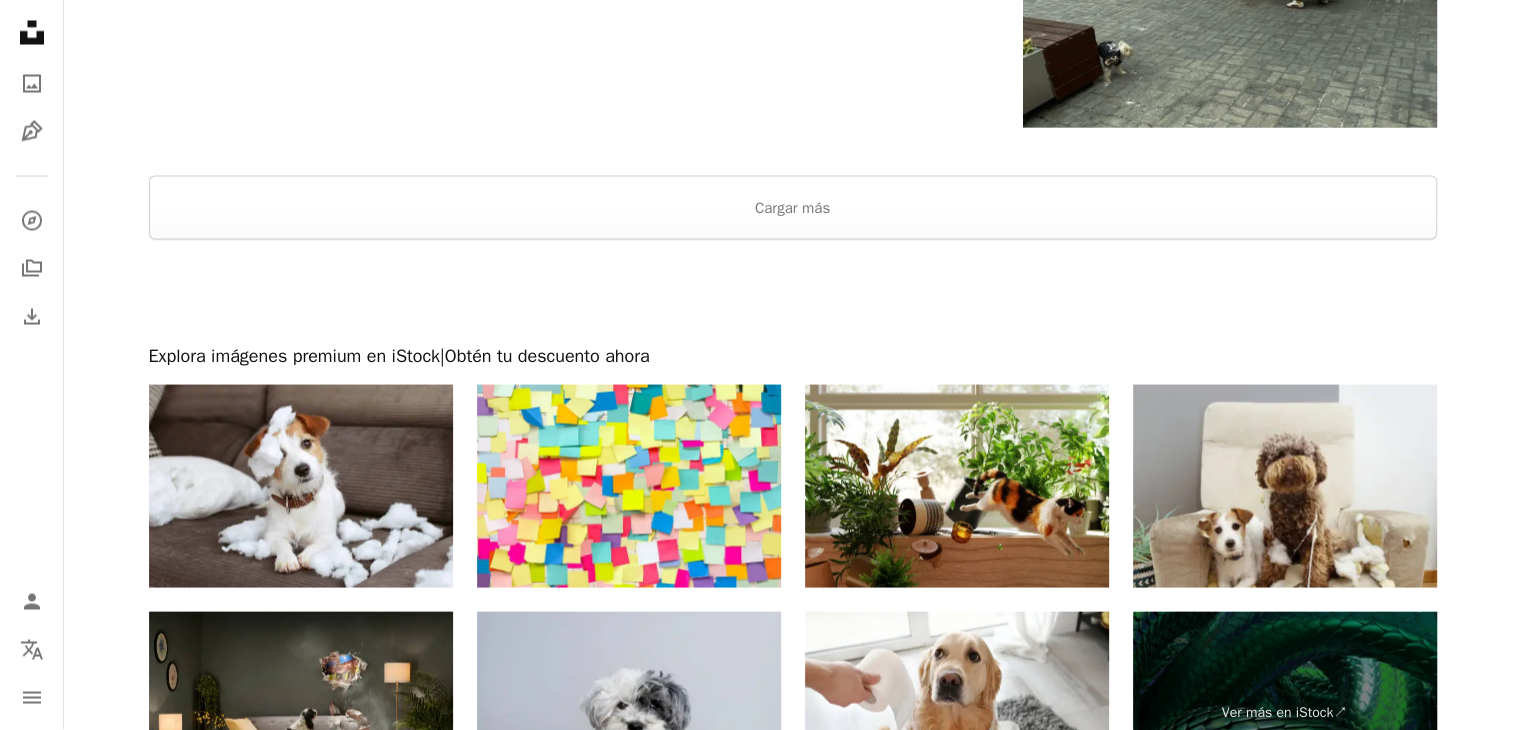 scroll, scrollTop: 3900, scrollLeft: 0, axis: vertical 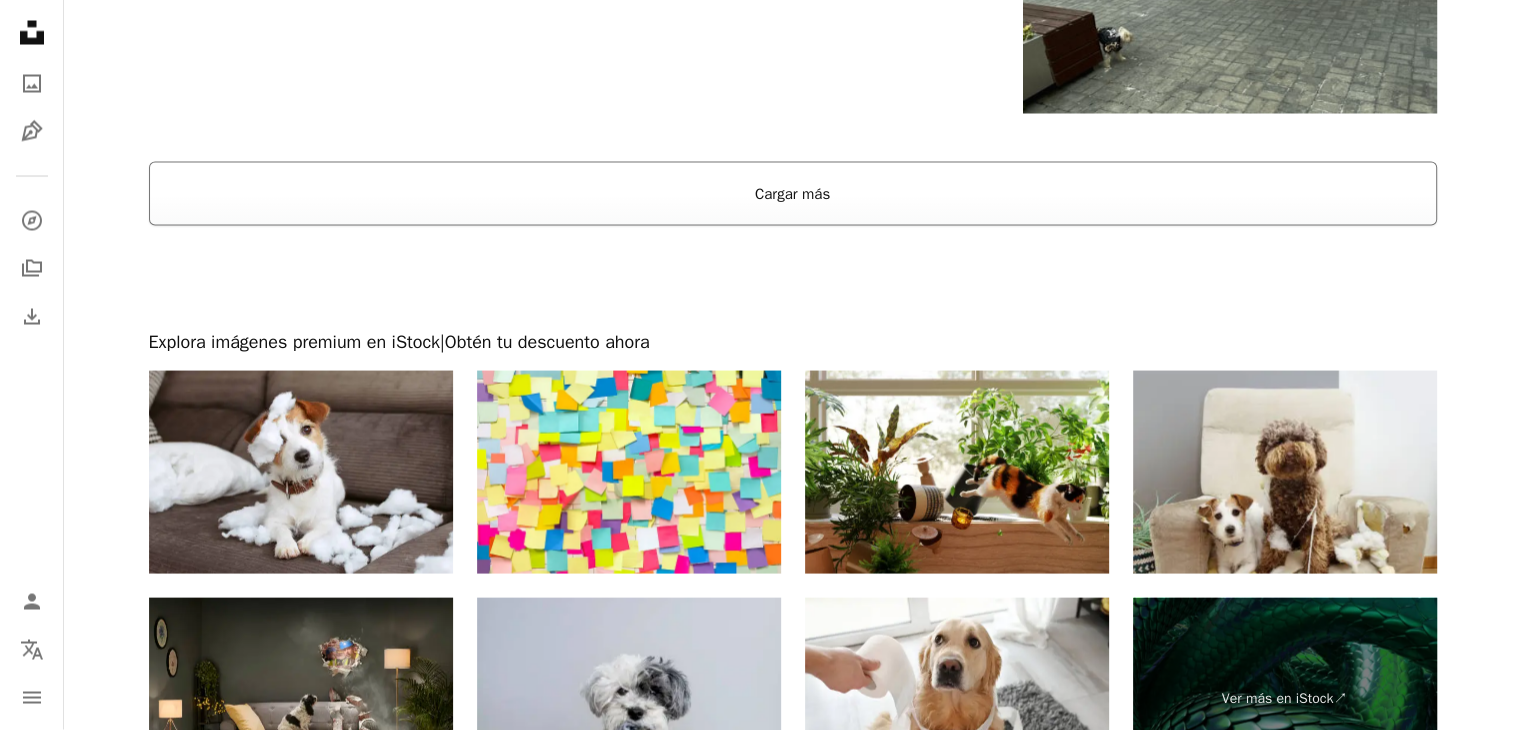 click on "Cargar más" at bounding box center (793, 194) 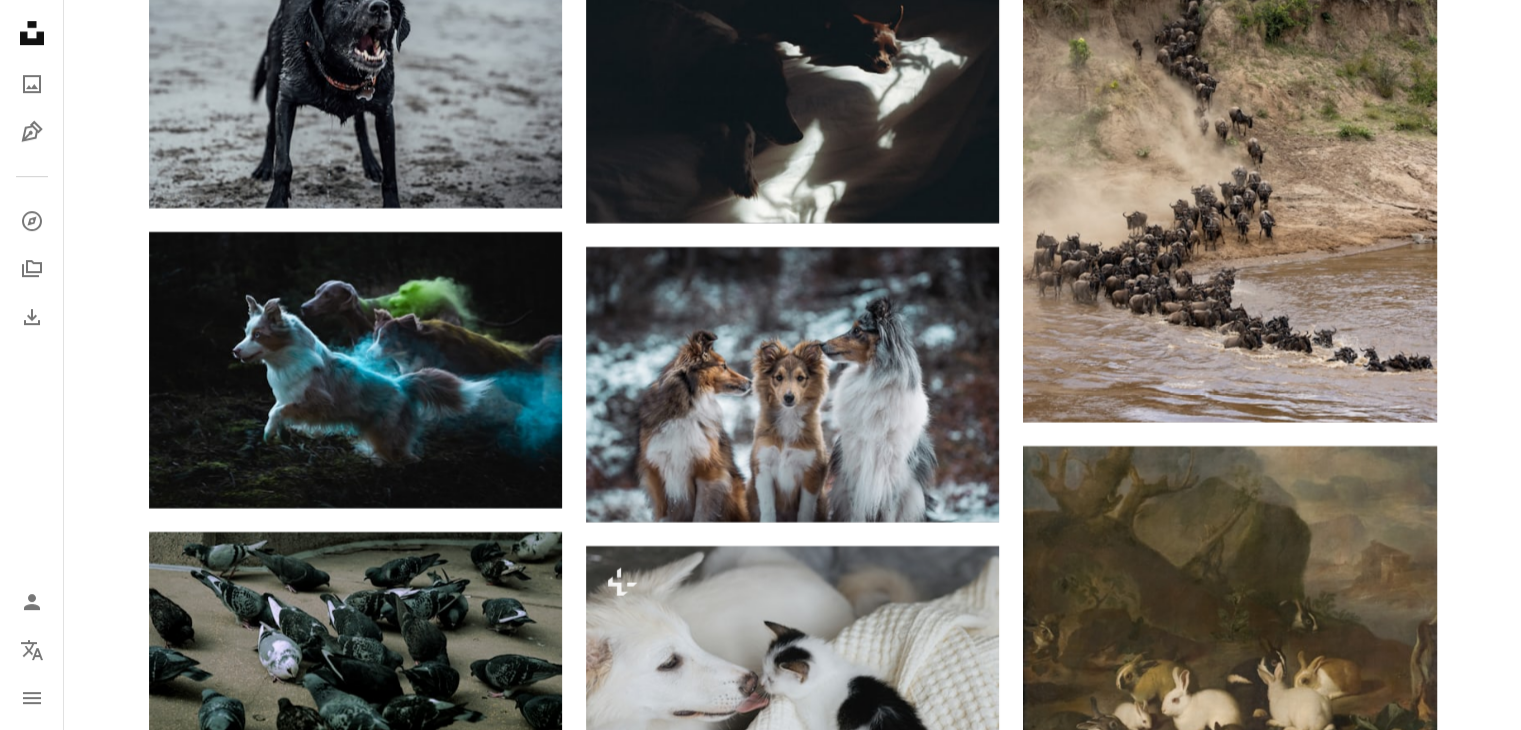 scroll, scrollTop: 32100, scrollLeft: 0, axis: vertical 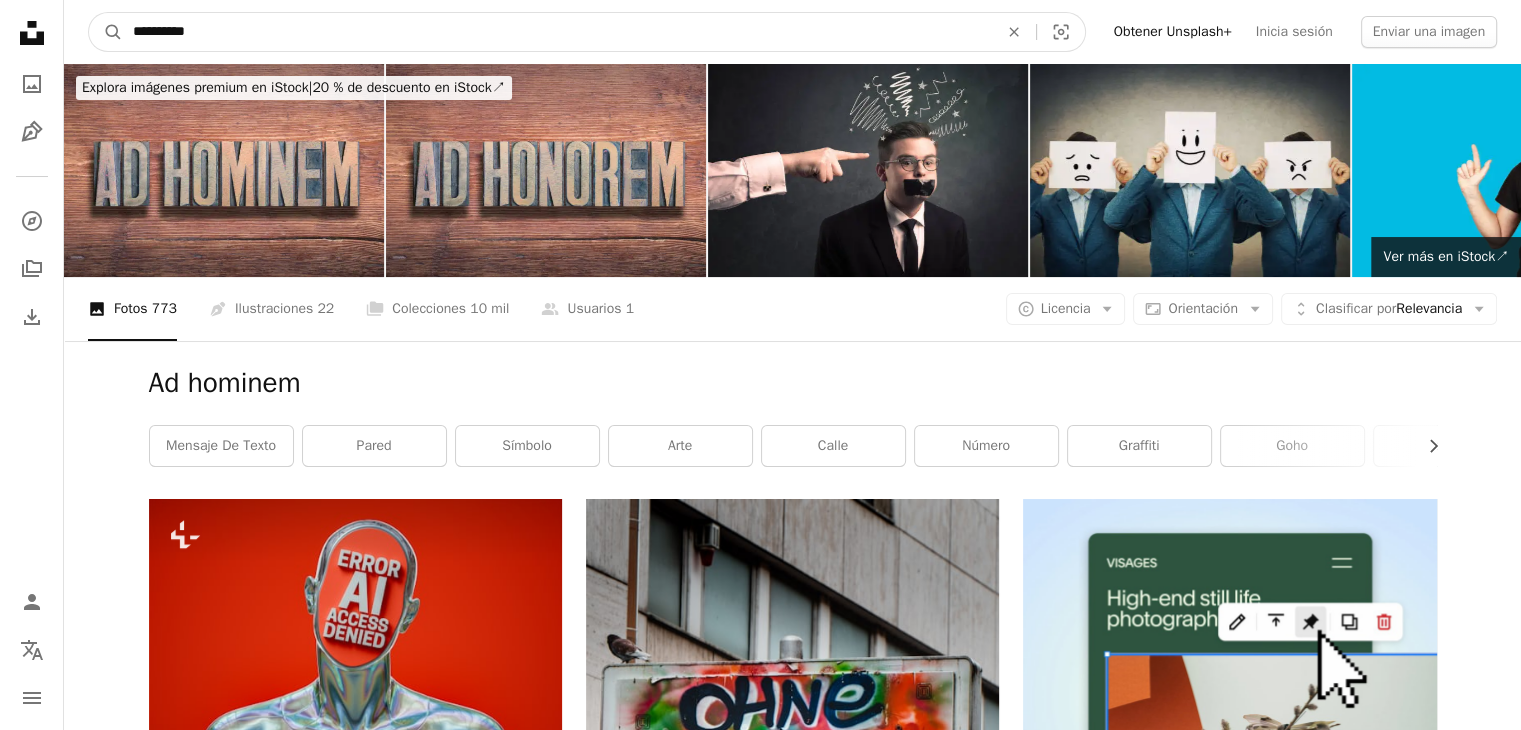 click on "**********" at bounding box center [557, 32] 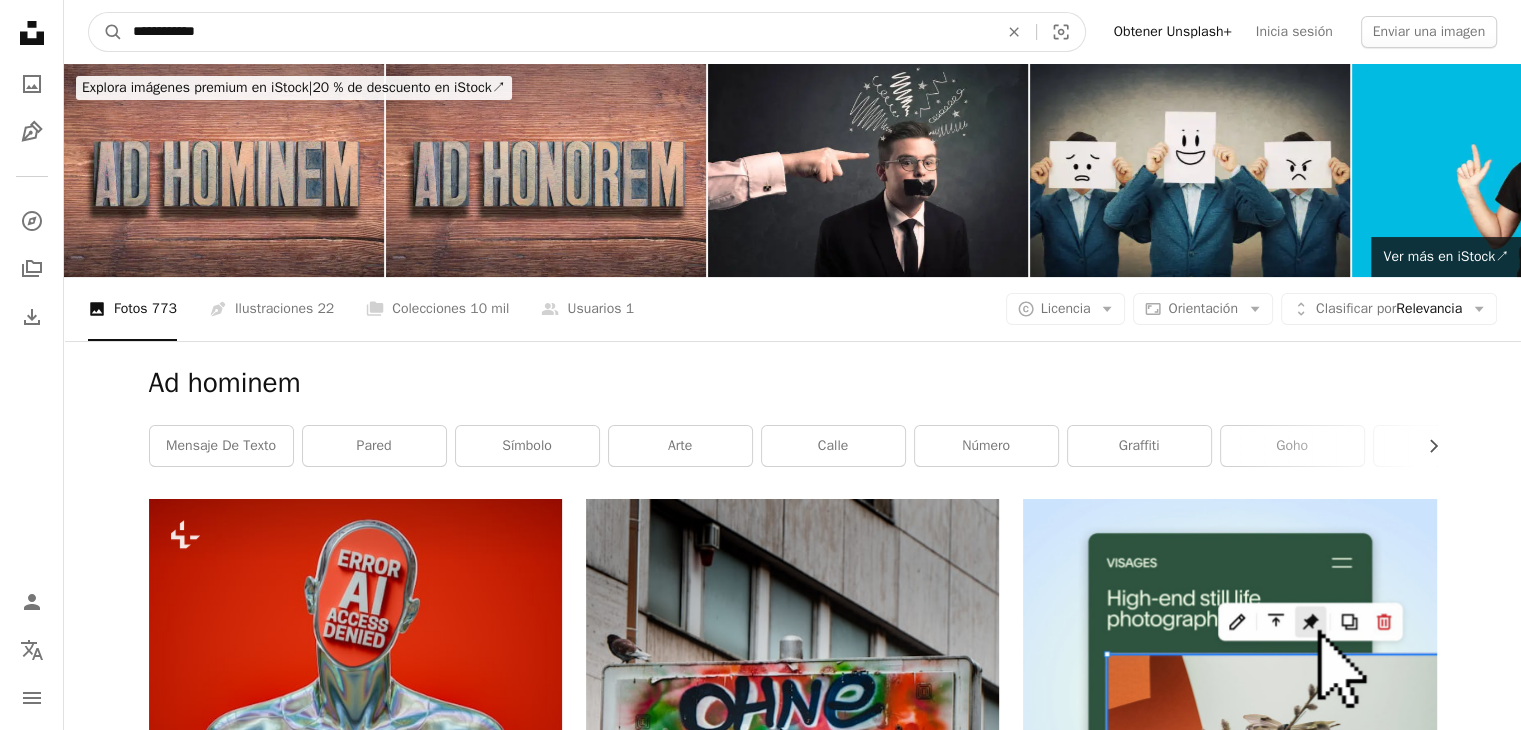 type on "**********" 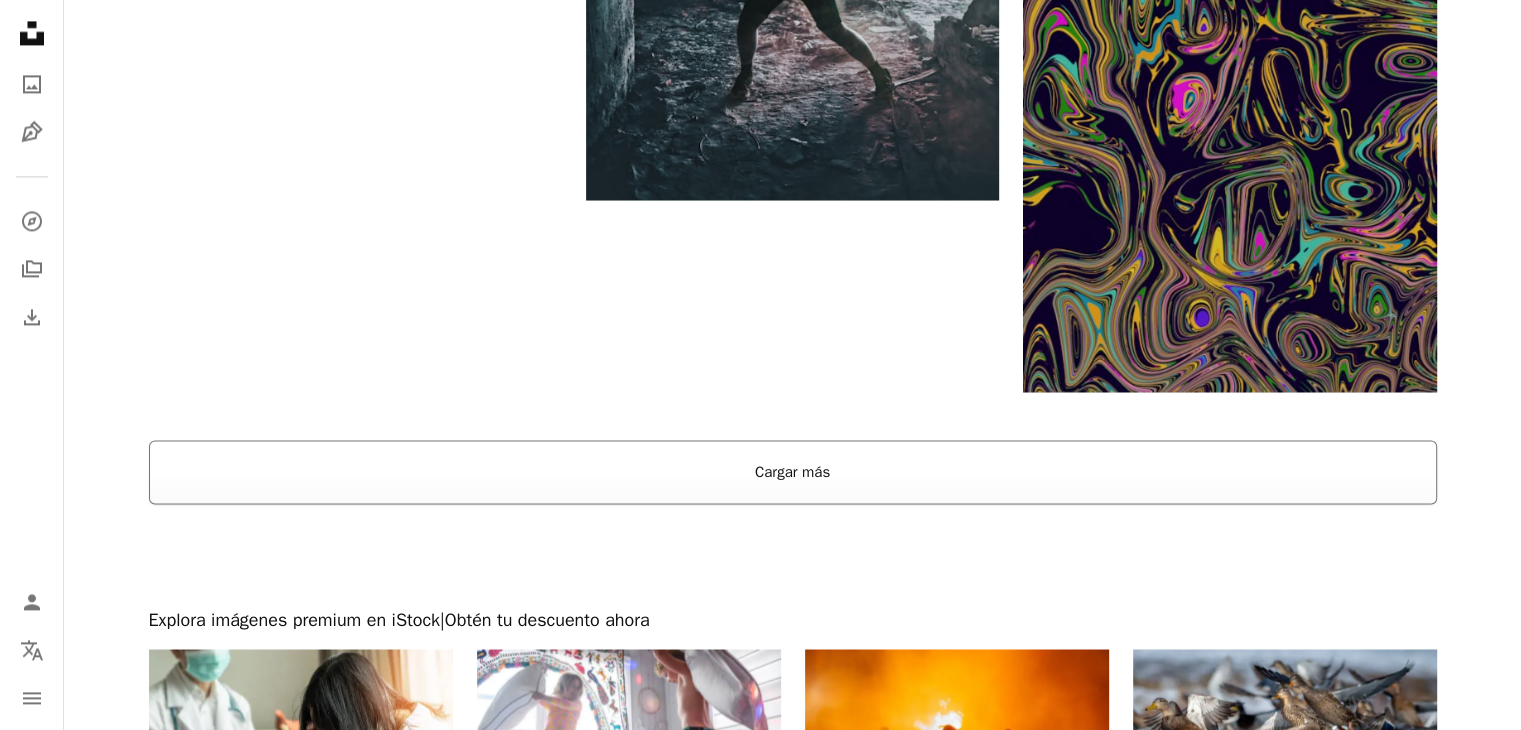 scroll, scrollTop: 3100, scrollLeft: 0, axis: vertical 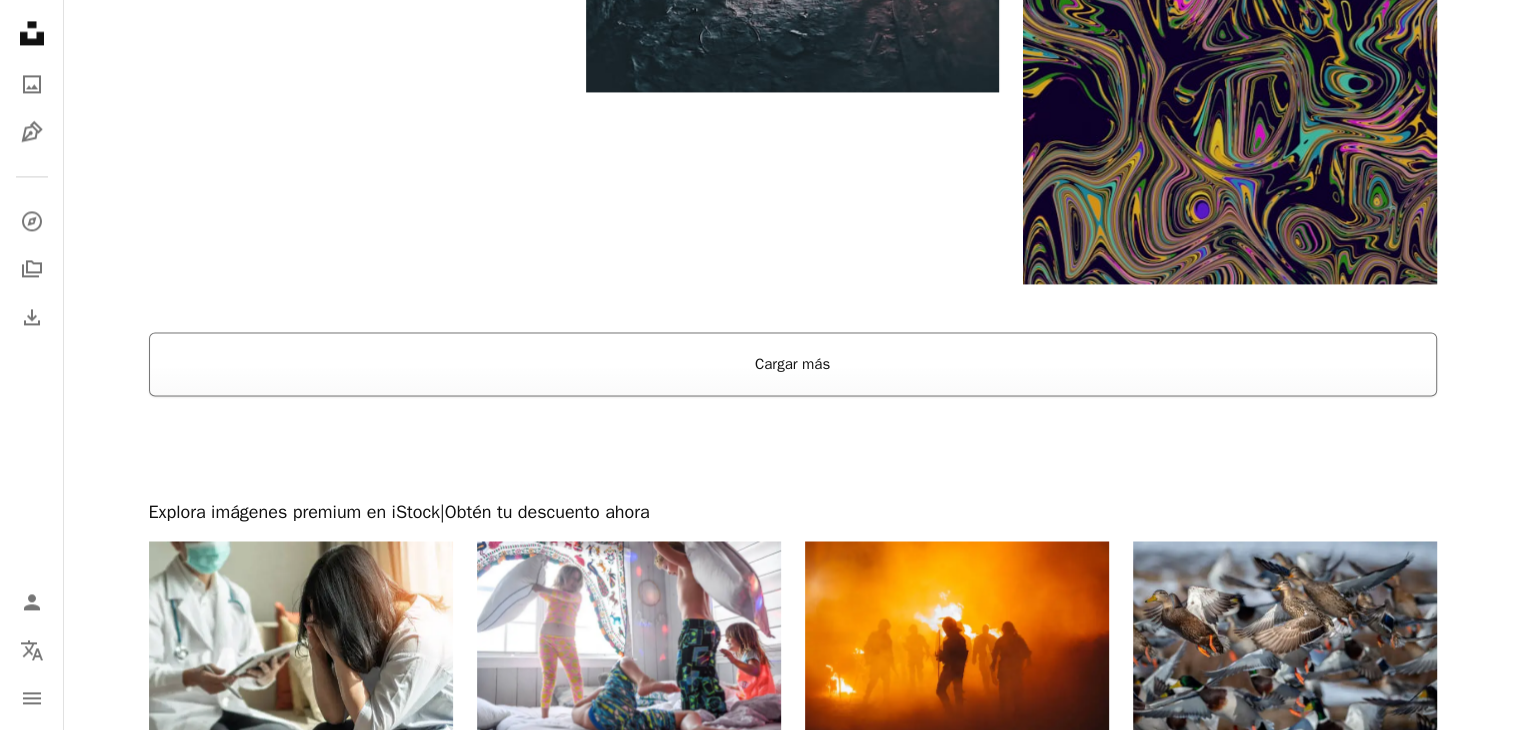 click on "Cargar más" at bounding box center [793, 364] 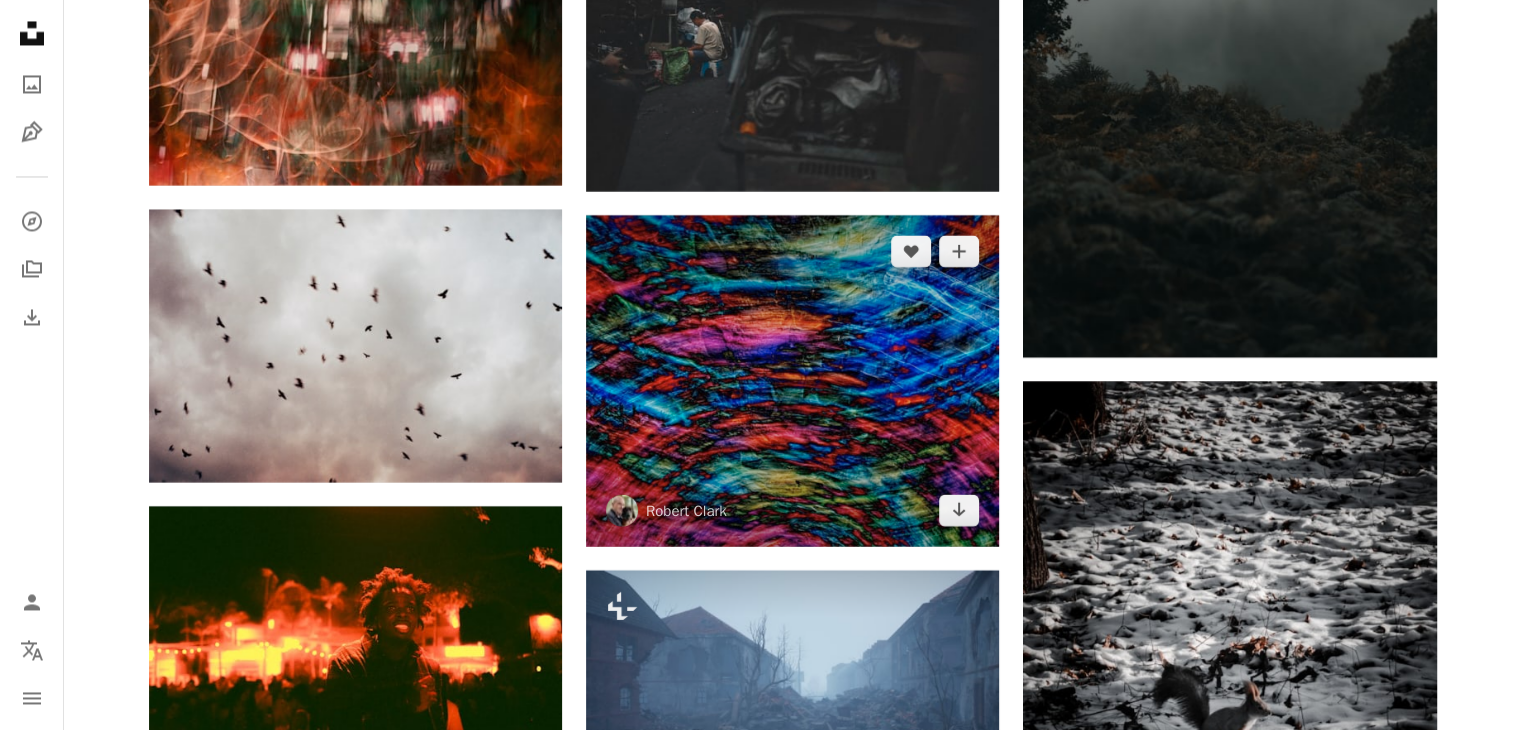 scroll, scrollTop: 11200, scrollLeft: 0, axis: vertical 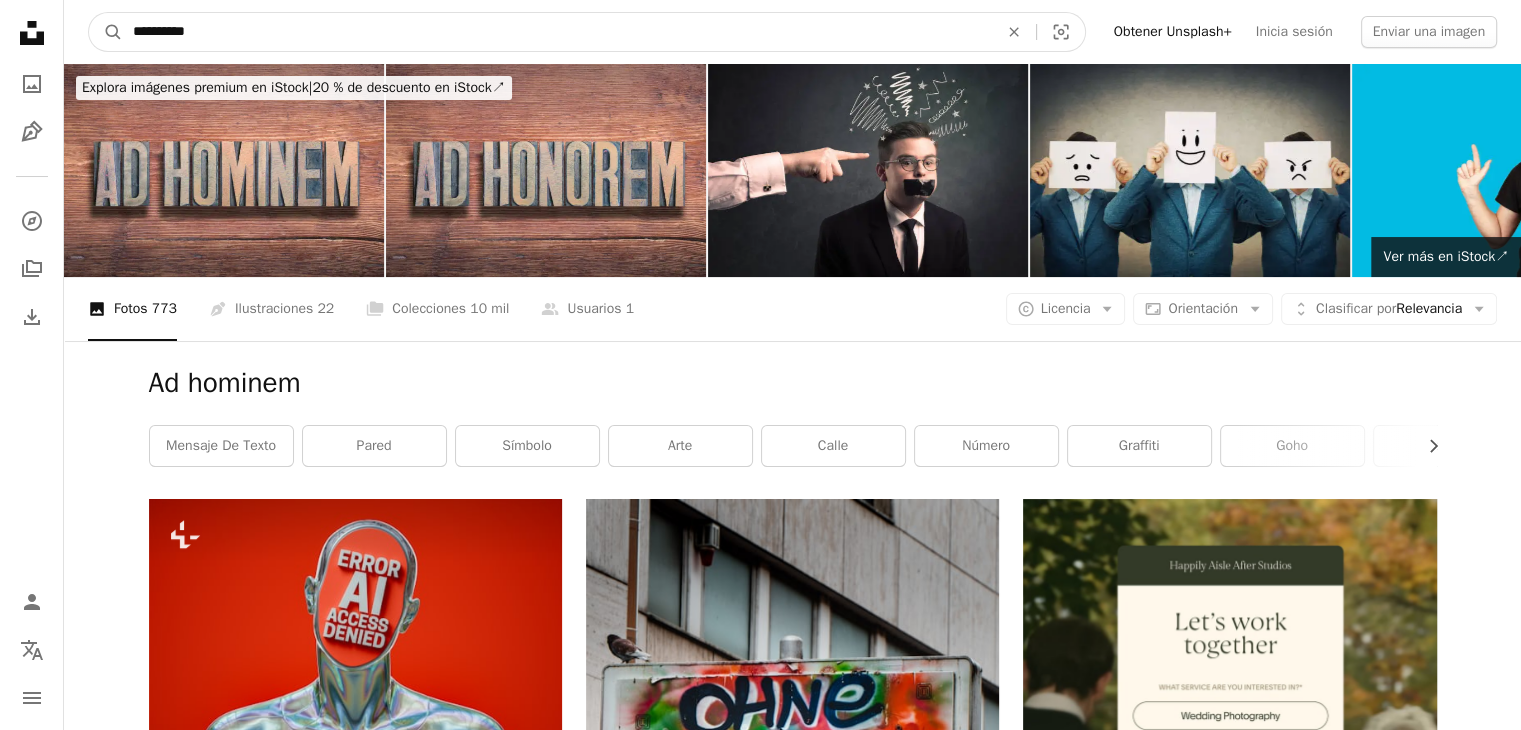 click on "**********" at bounding box center [557, 32] 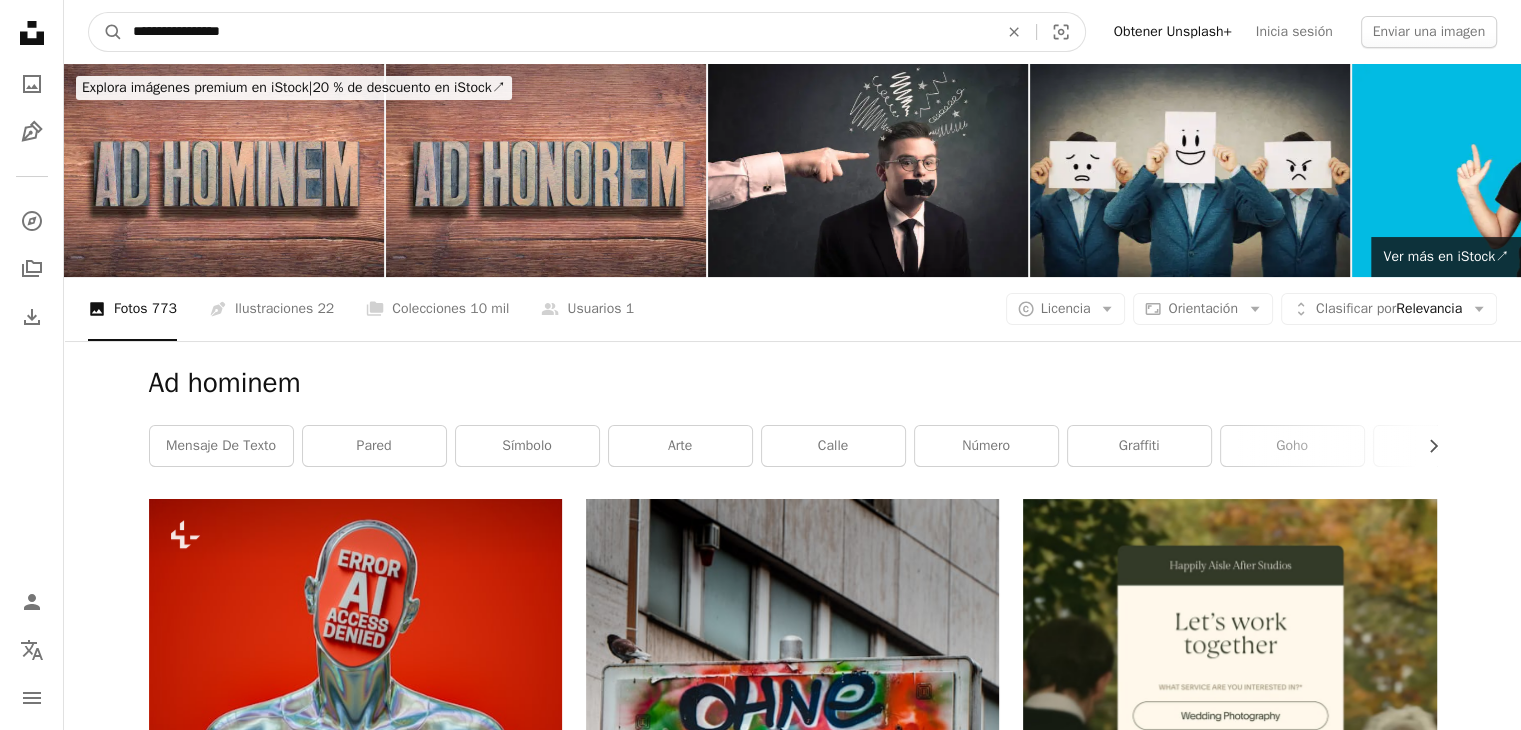 type on "**********" 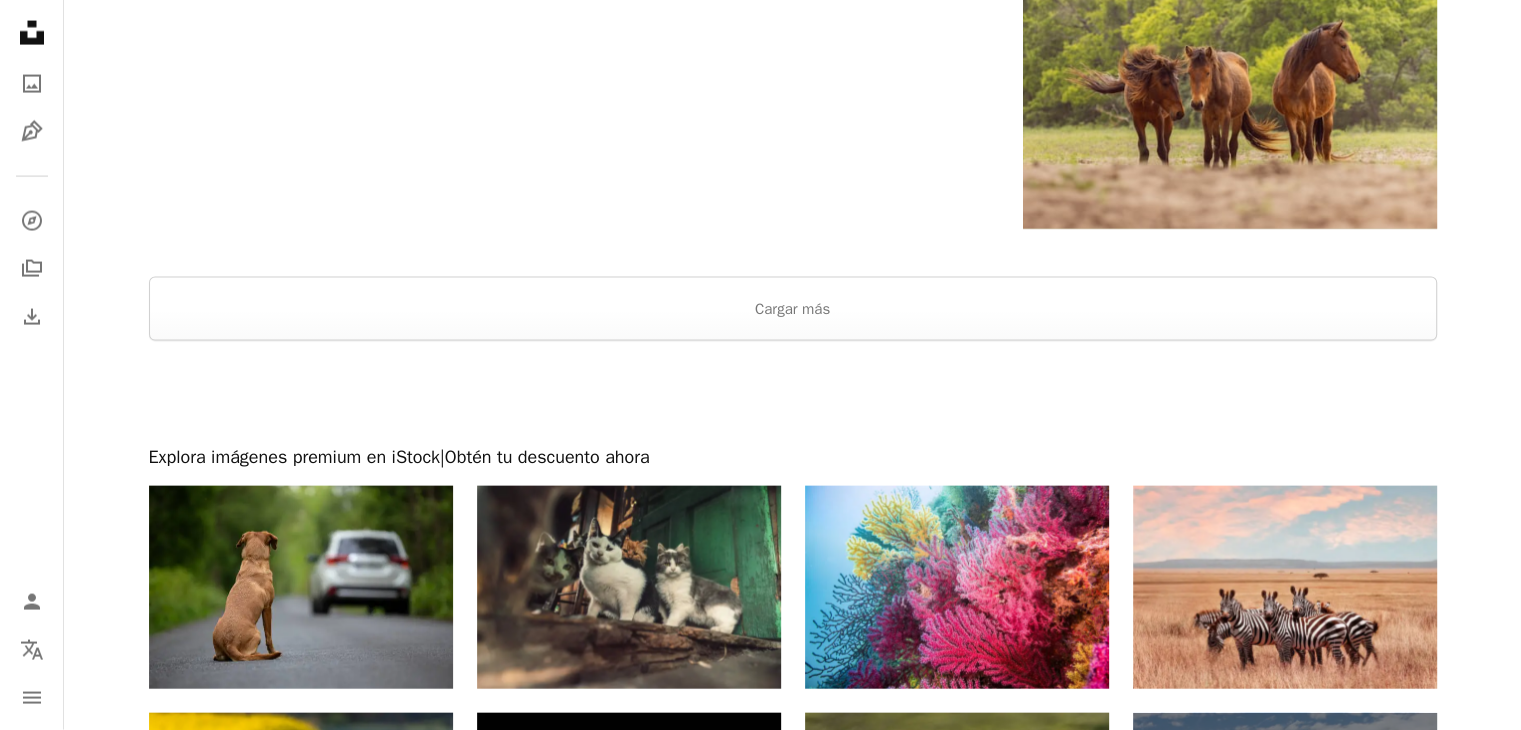 scroll, scrollTop: 4400, scrollLeft: 0, axis: vertical 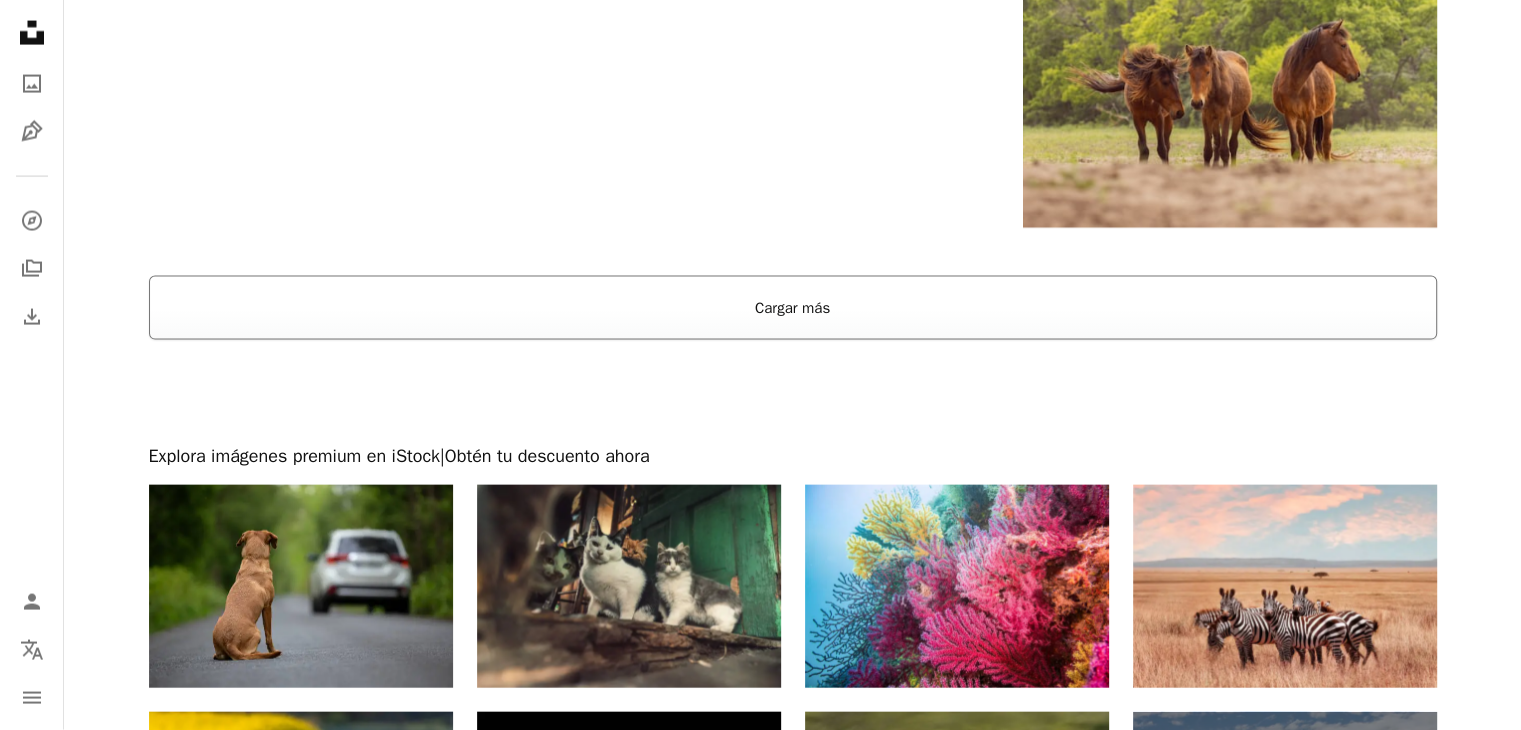 click on "Cargar más" at bounding box center (793, 308) 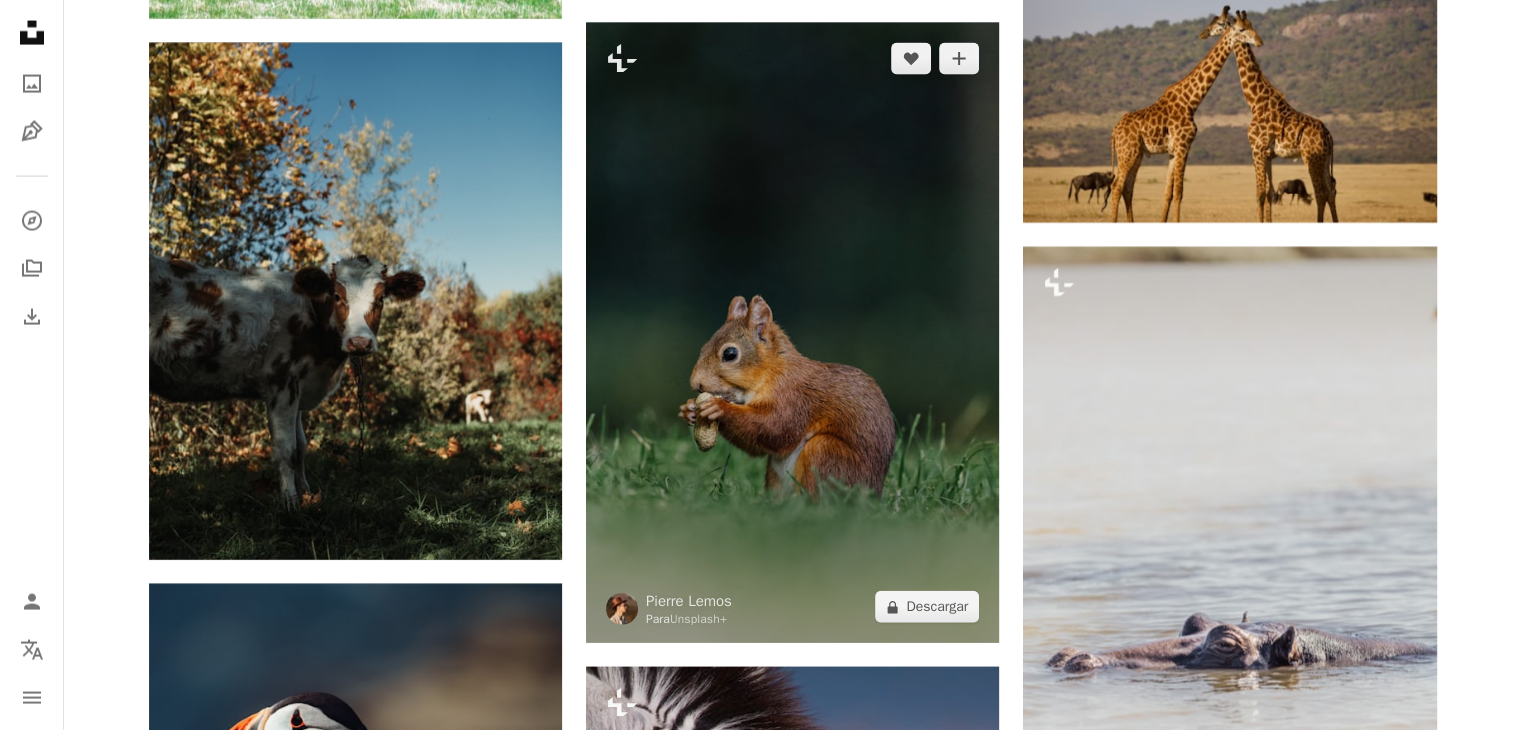 scroll, scrollTop: 12500, scrollLeft: 0, axis: vertical 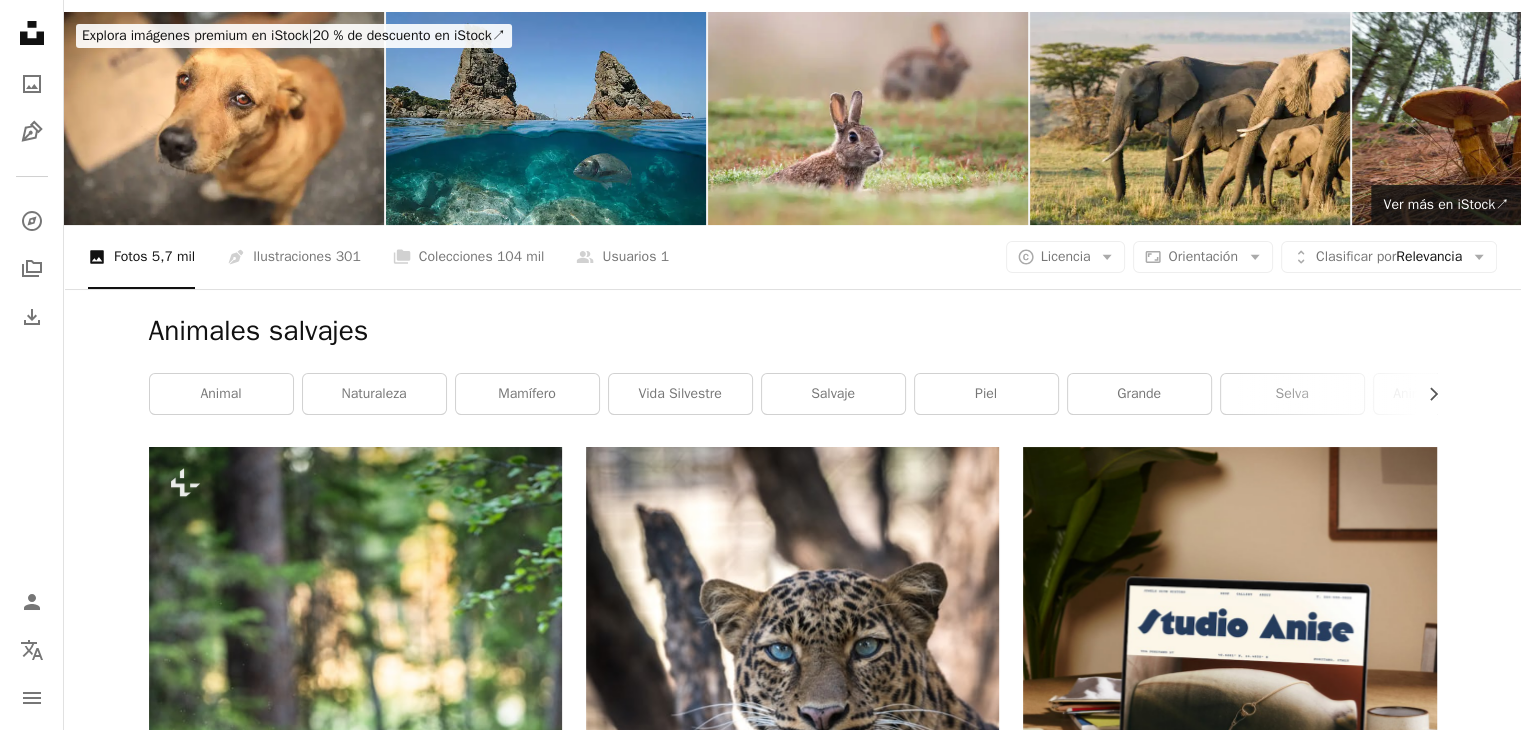 click on "Animales salvajes" at bounding box center (793, 331) 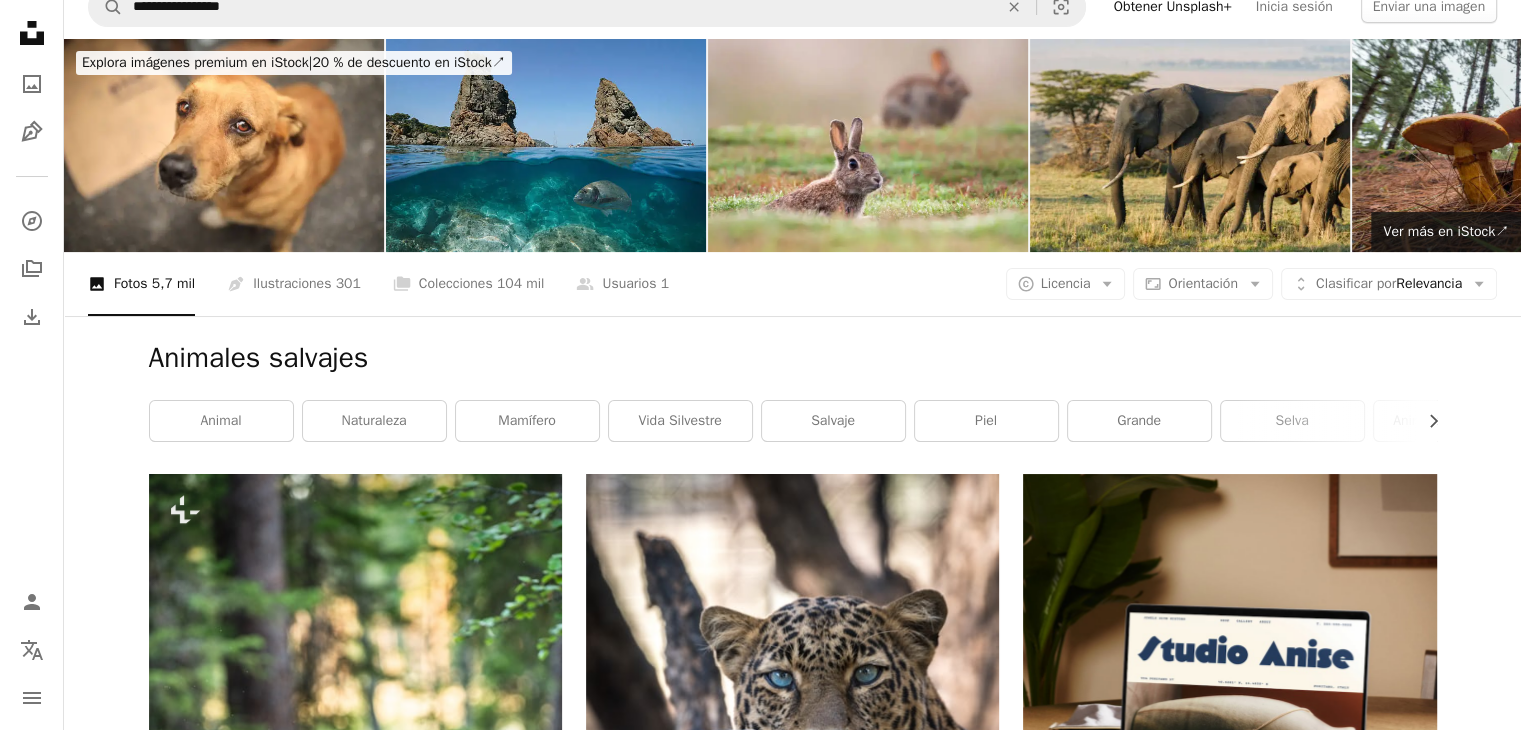 scroll, scrollTop: 0, scrollLeft: 0, axis: both 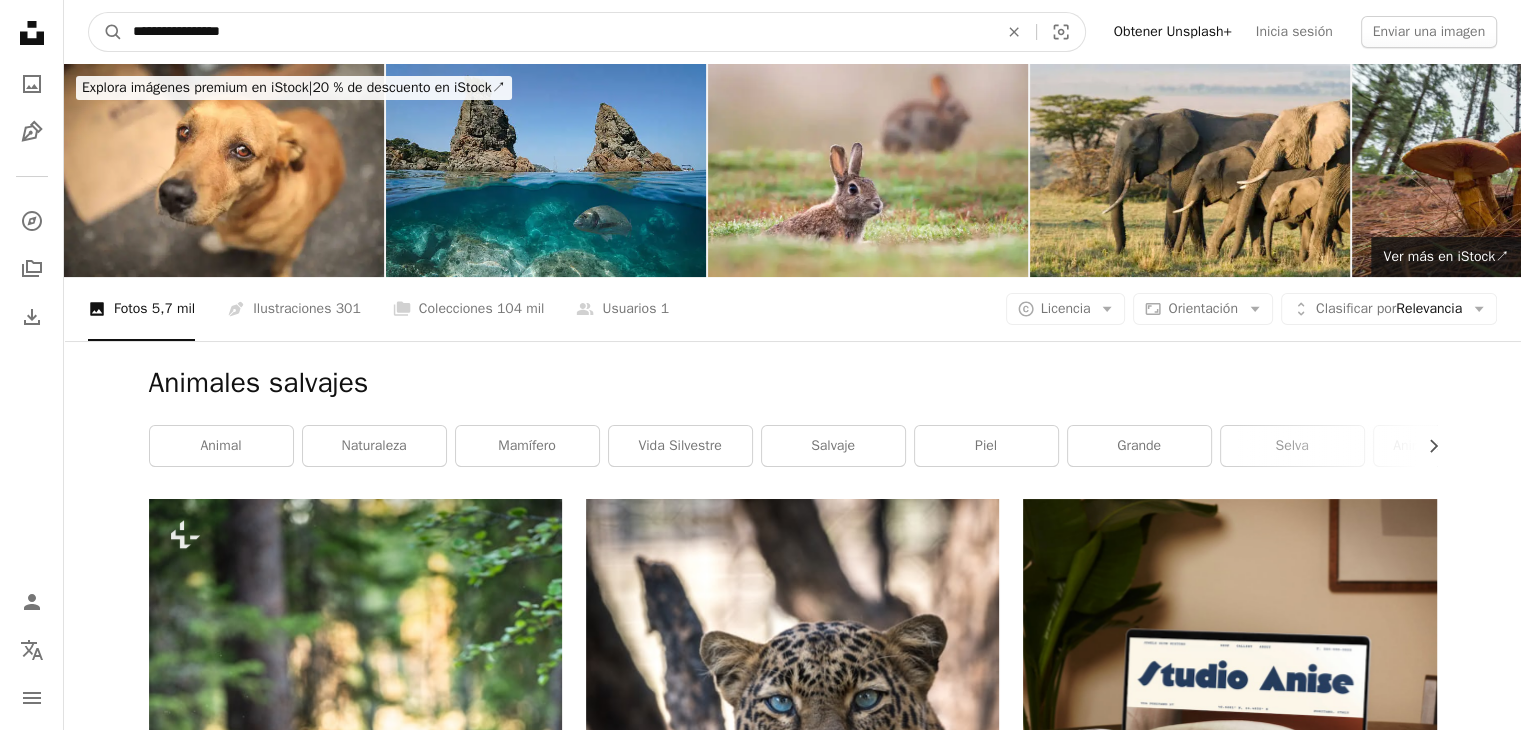 click on "**********" at bounding box center [557, 32] 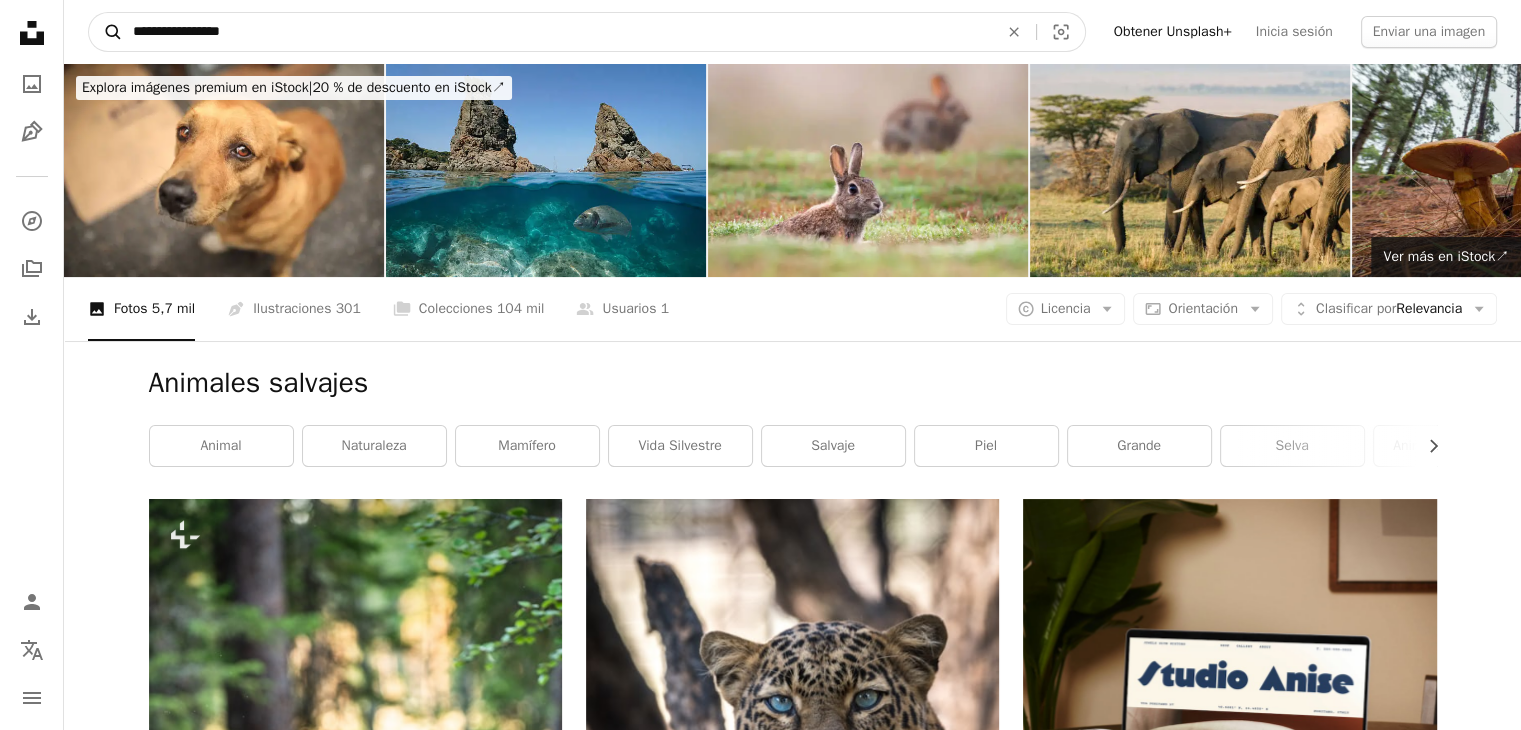 drag, startPoint x: 285, startPoint y: 36, endPoint x: 112, endPoint y: 34, distance: 173.01157 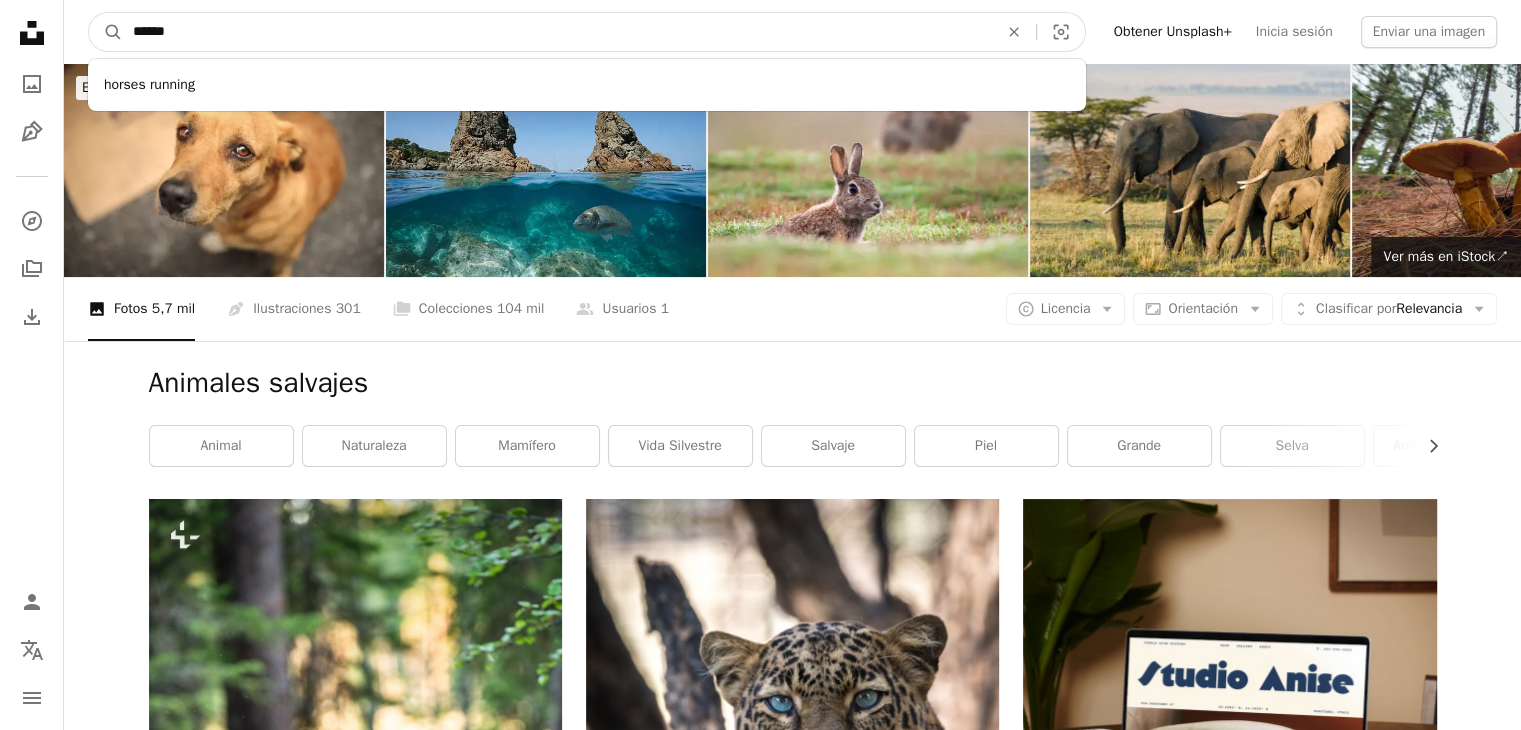 type on "******" 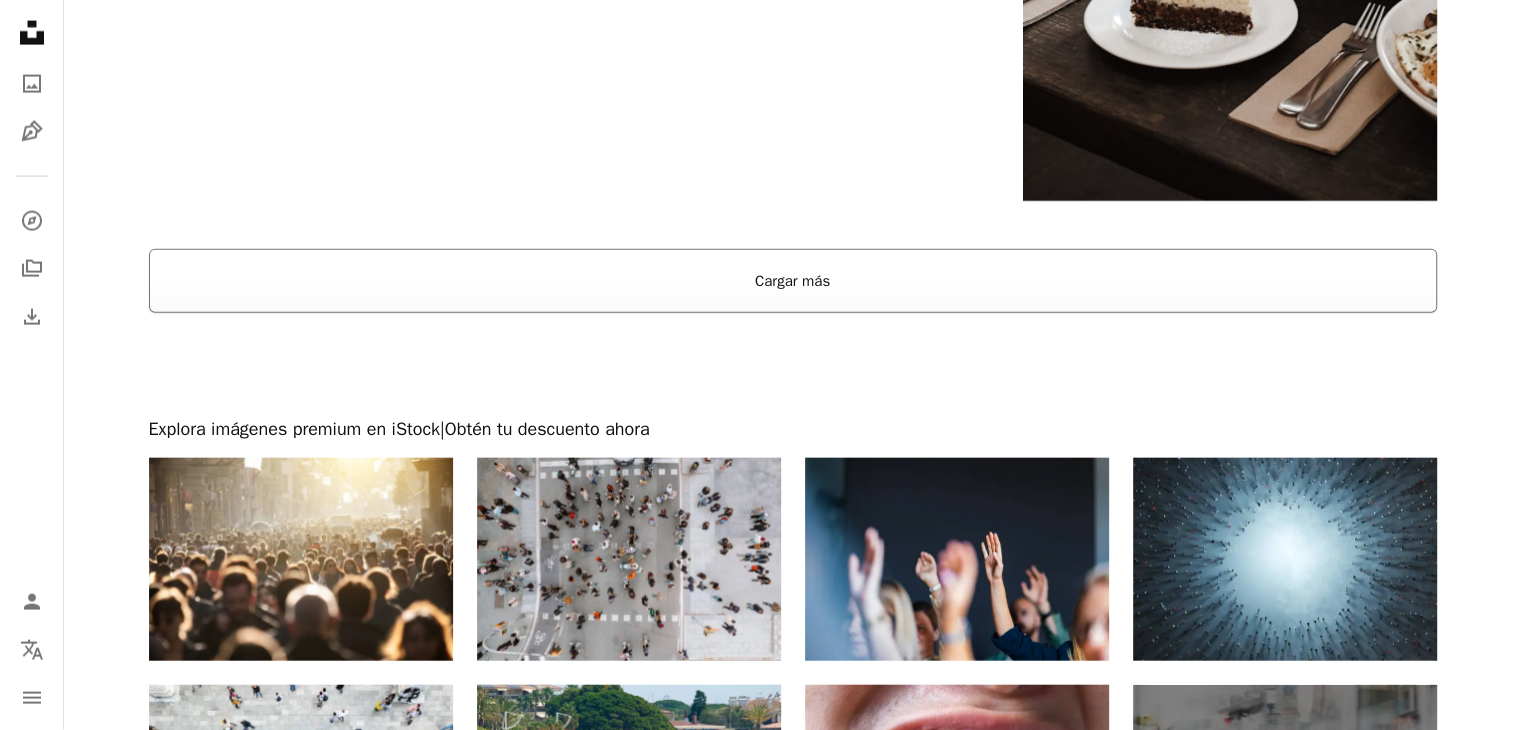 scroll, scrollTop: 4600, scrollLeft: 0, axis: vertical 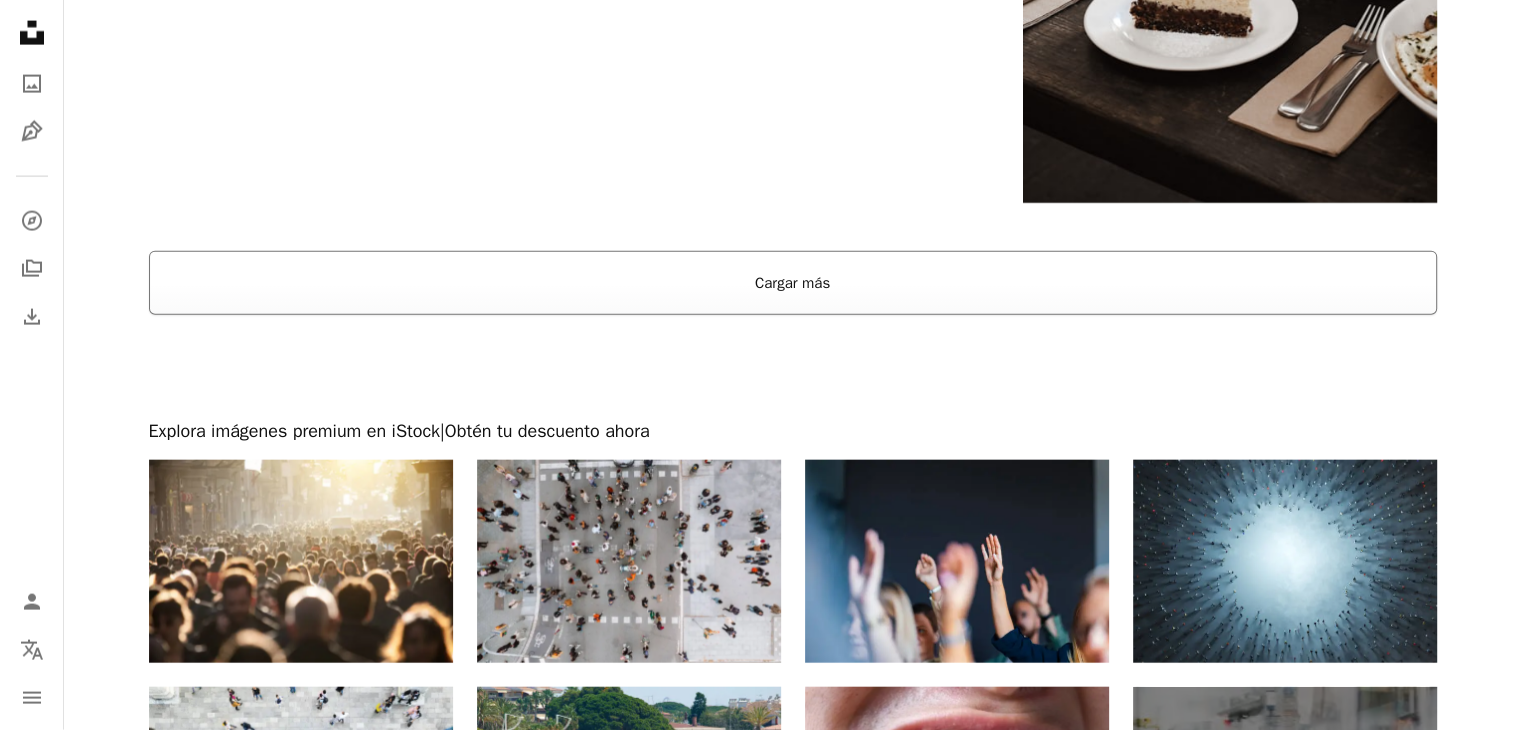 click on "Cargar más" at bounding box center (793, 283) 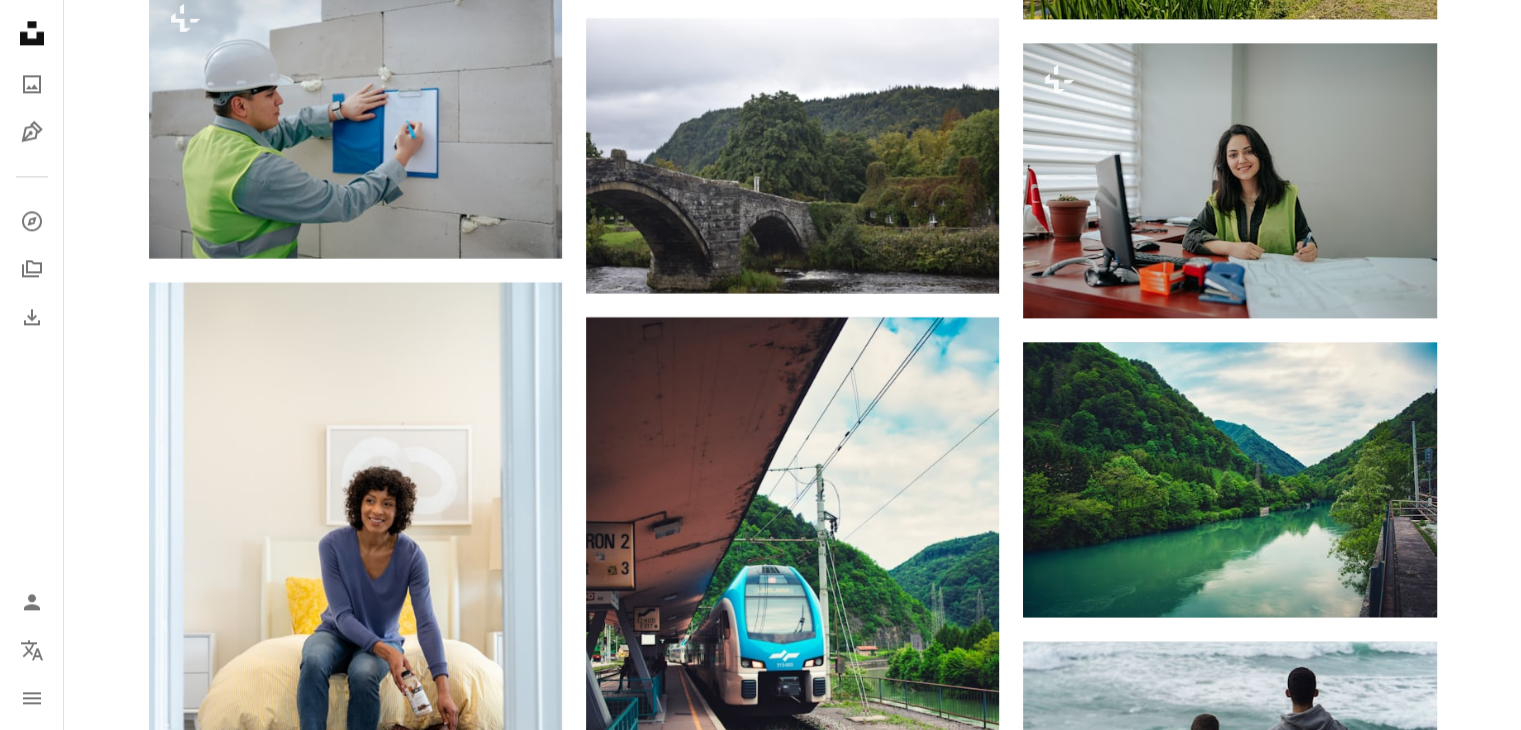 scroll, scrollTop: 10500, scrollLeft: 0, axis: vertical 